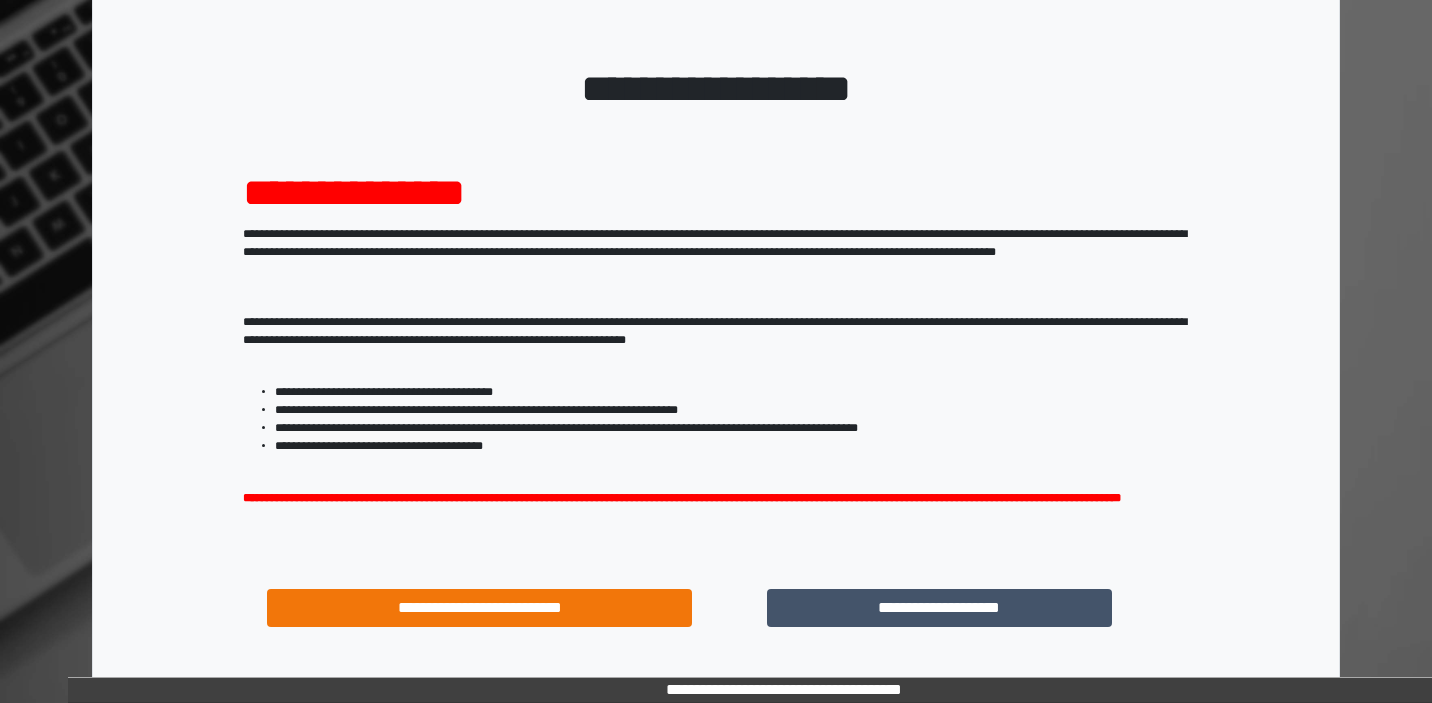 scroll, scrollTop: 130, scrollLeft: 0, axis: vertical 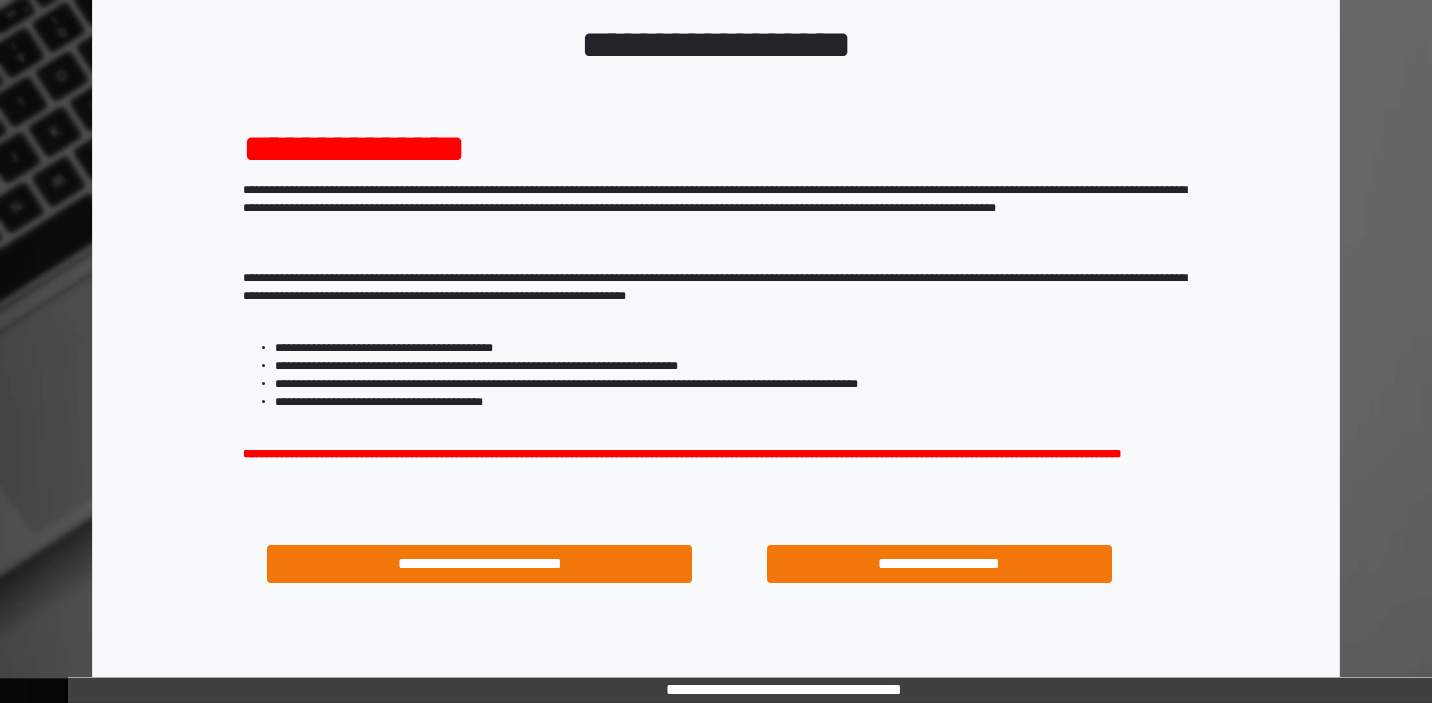 click on "**********" at bounding box center [939, 564] 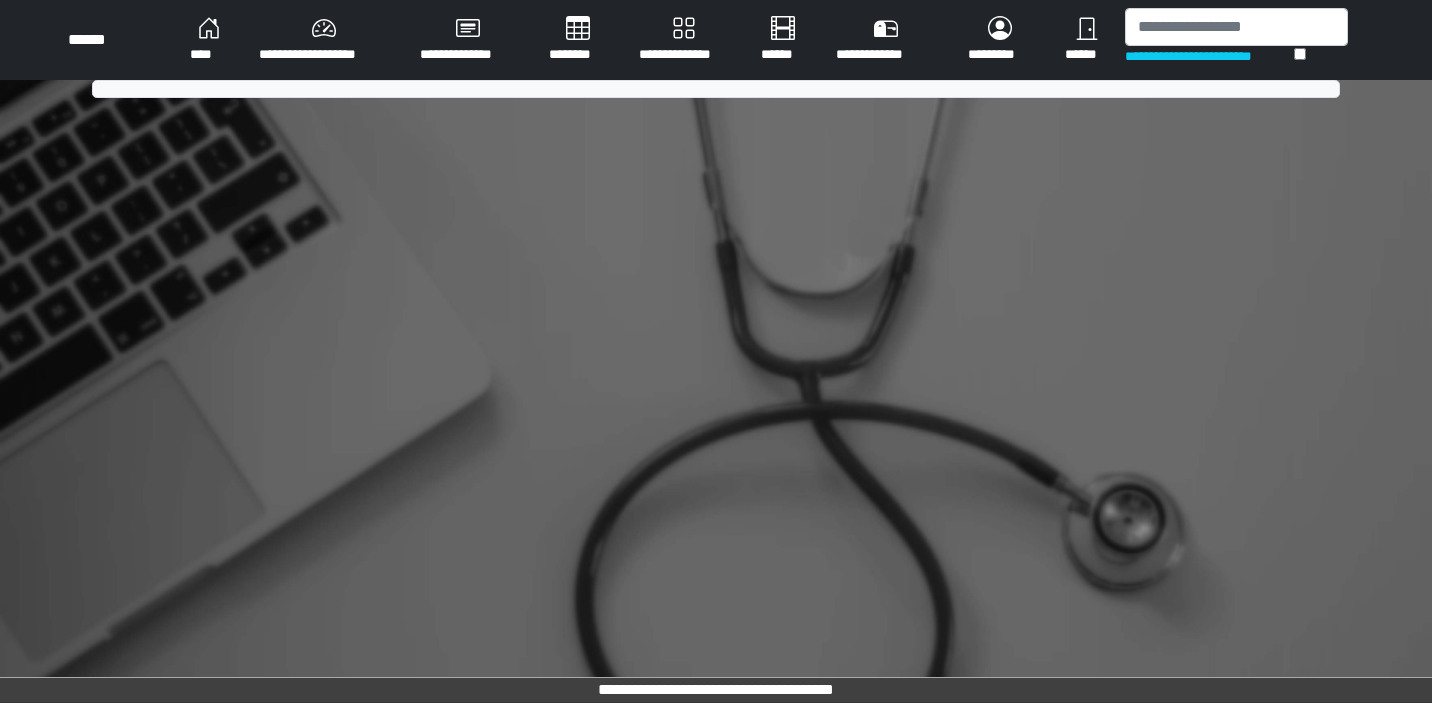 scroll, scrollTop: 0, scrollLeft: 0, axis: both 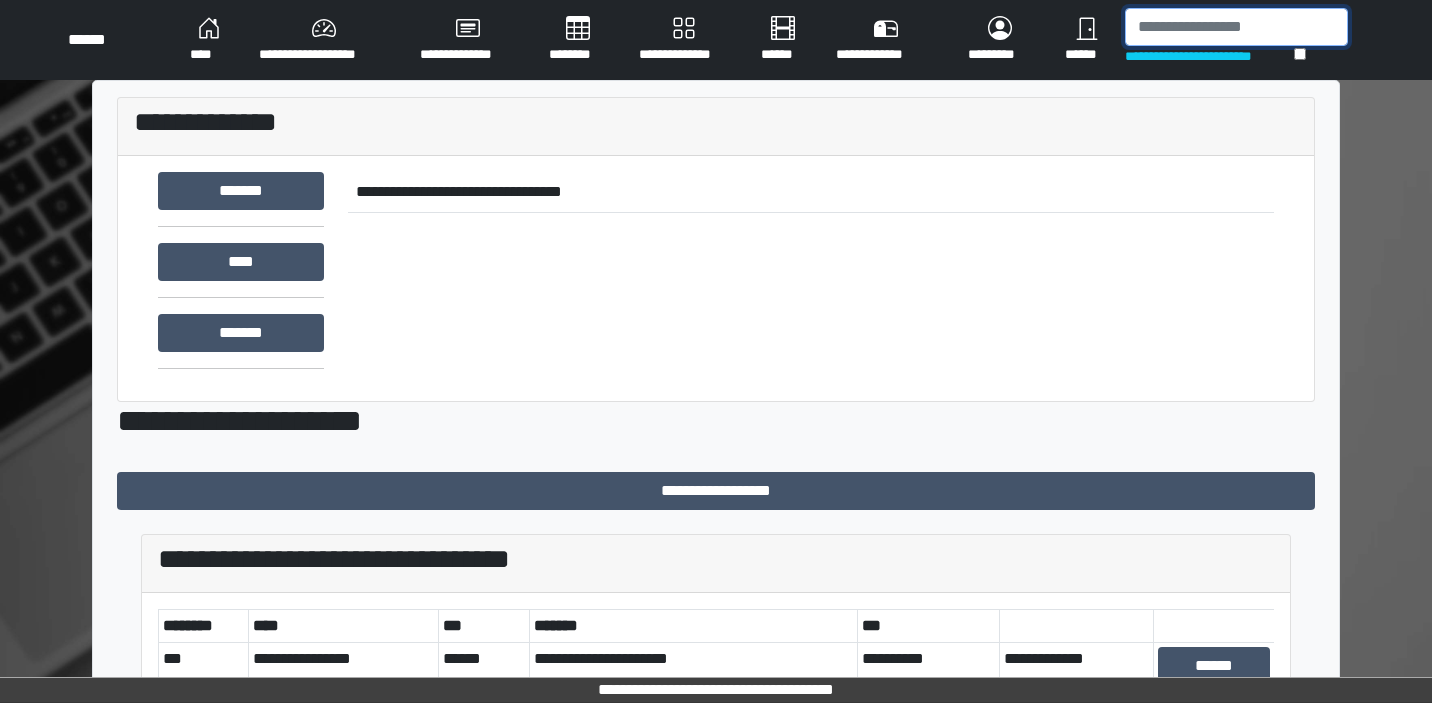 click at bounding box center (1236, 27) 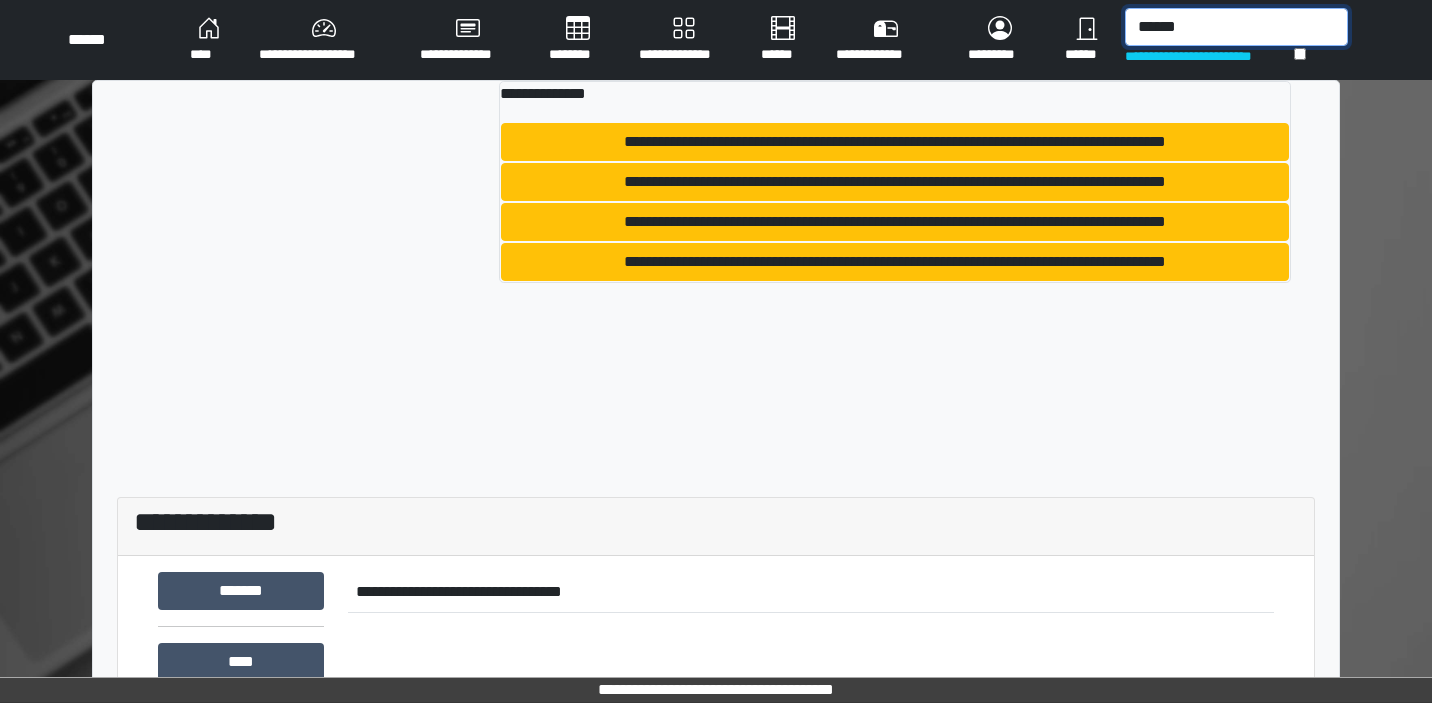 type on "******" 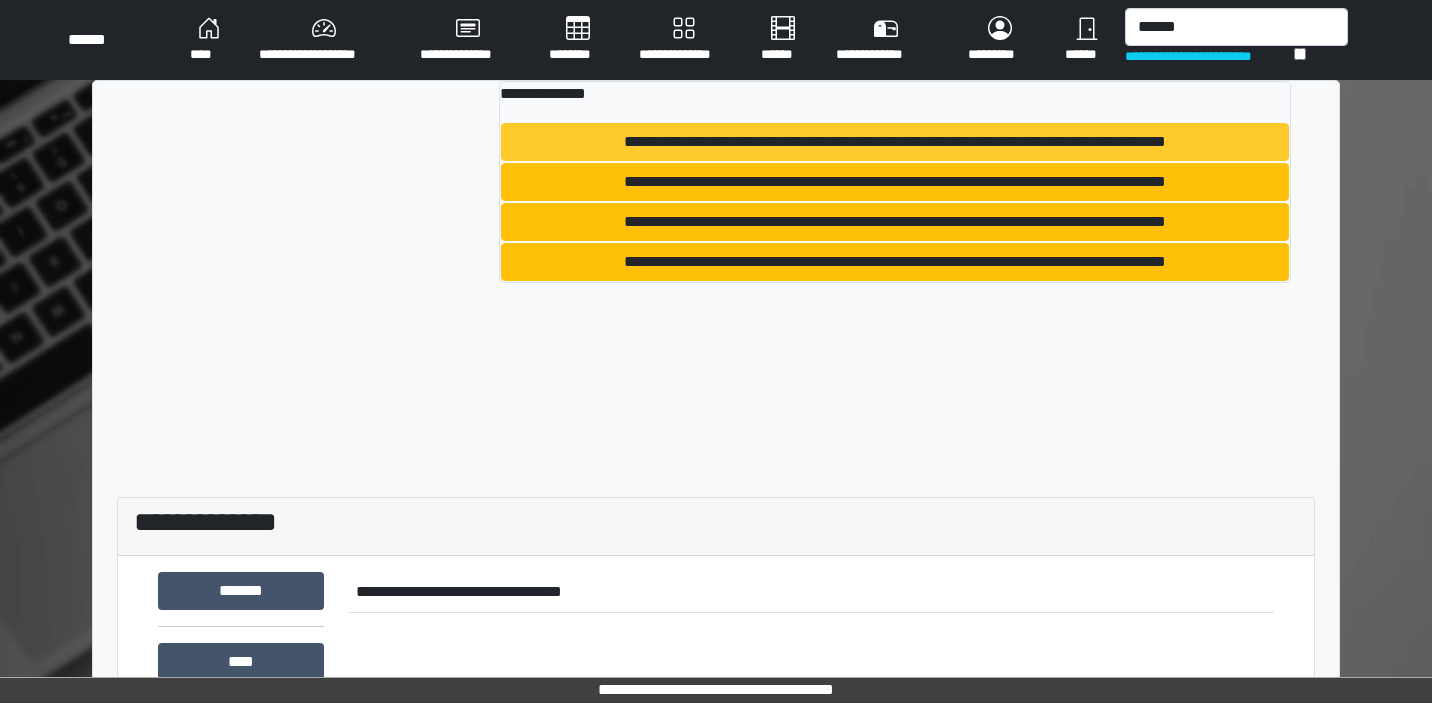 drag, startPoint x: 1135, startPoint y: 65, endPoint x: 1094, endPoint y: 138, distance: 83.725746 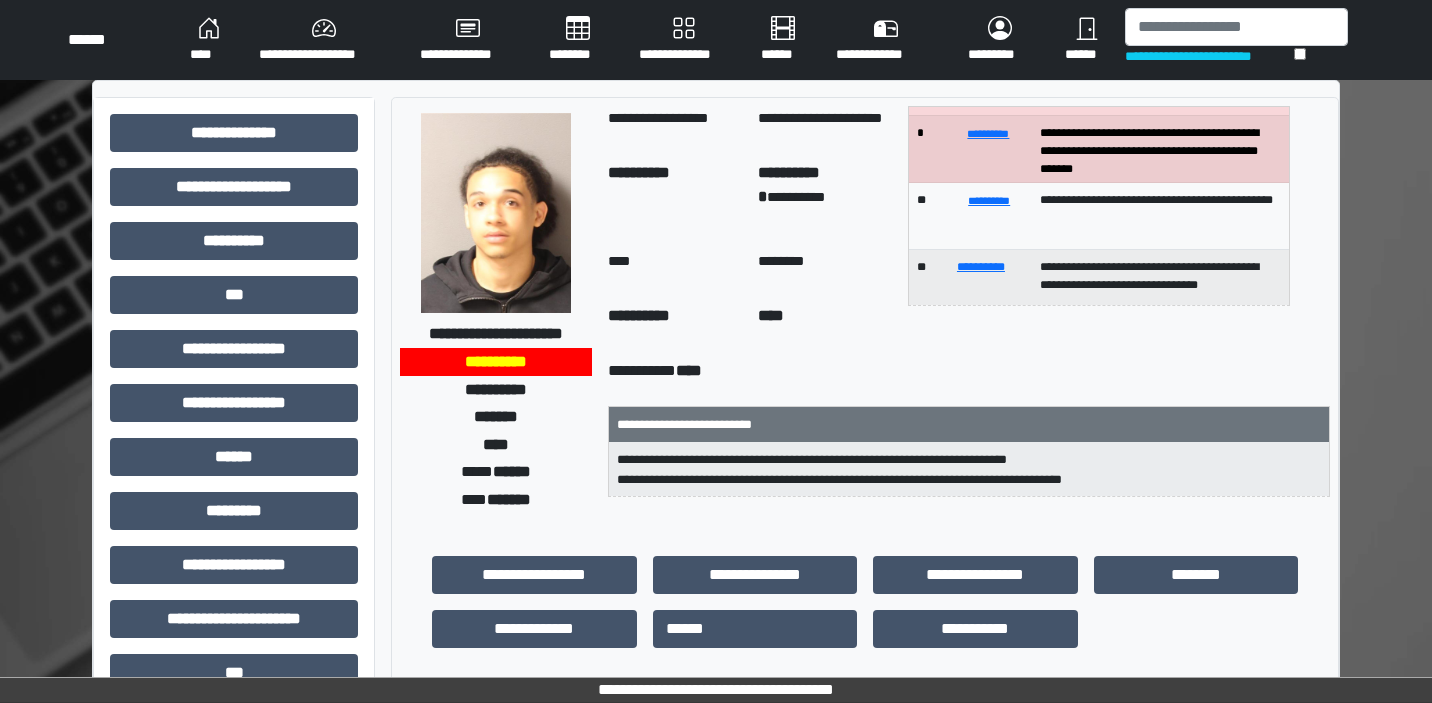 scroll, scrollTop: 100, scrollLeft: 0, axis: vertical 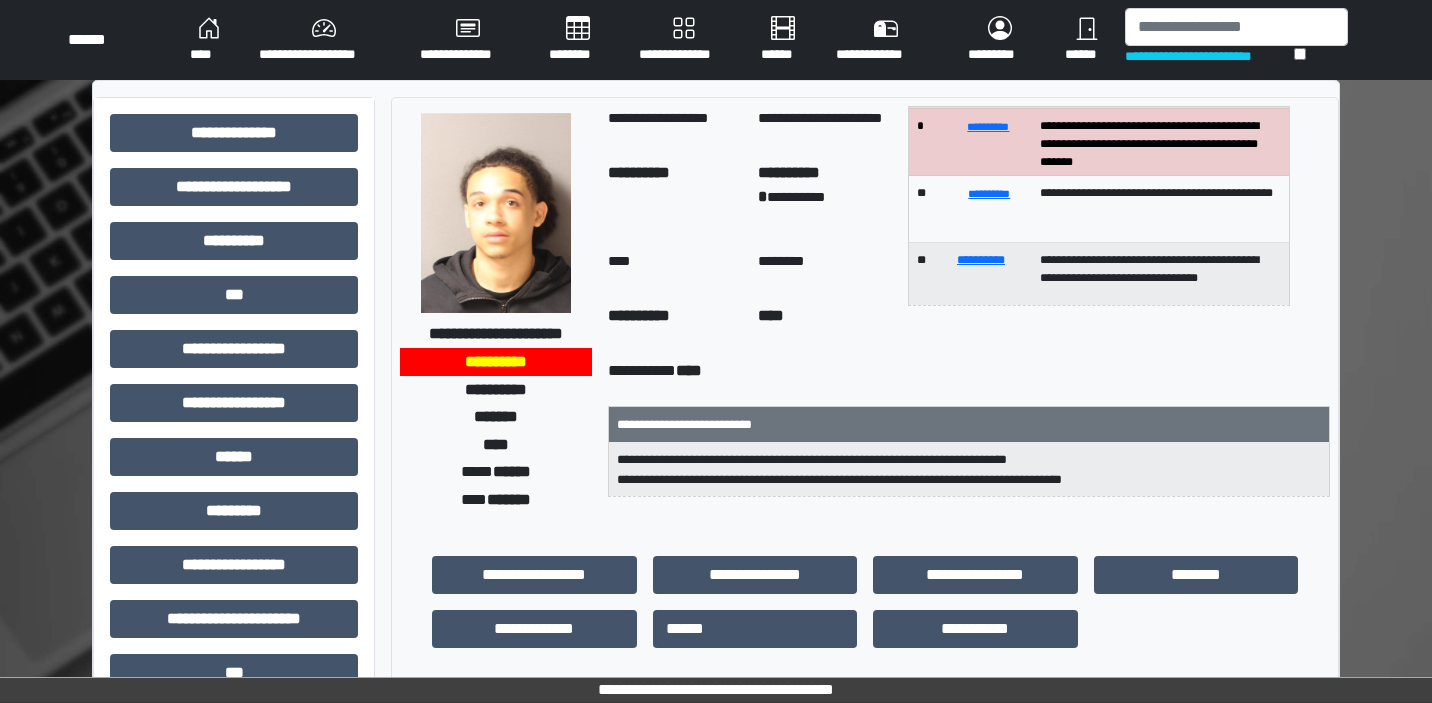 click on "**********" at bounding box center (684, 40) 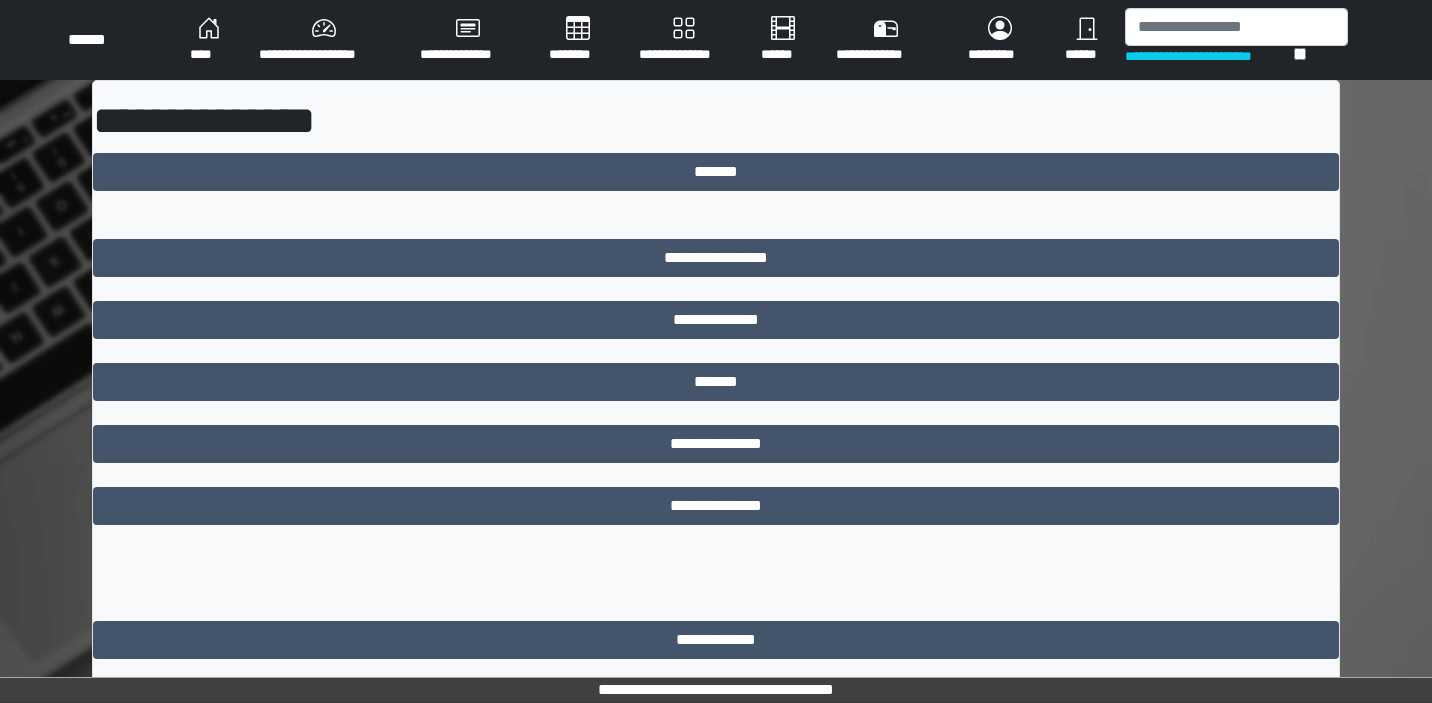 click on "********" at bounding box center (578, 40) 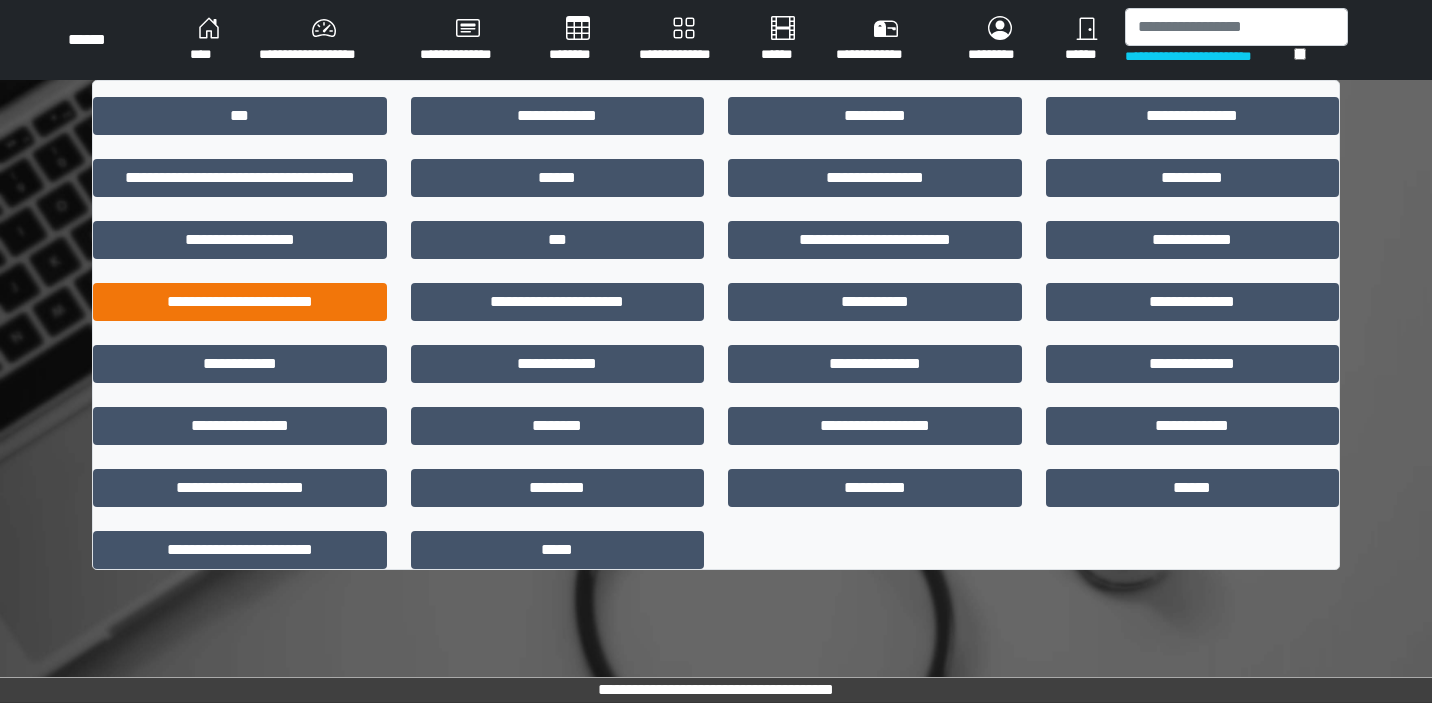 click on "**********" at bounding box center (240, 302) 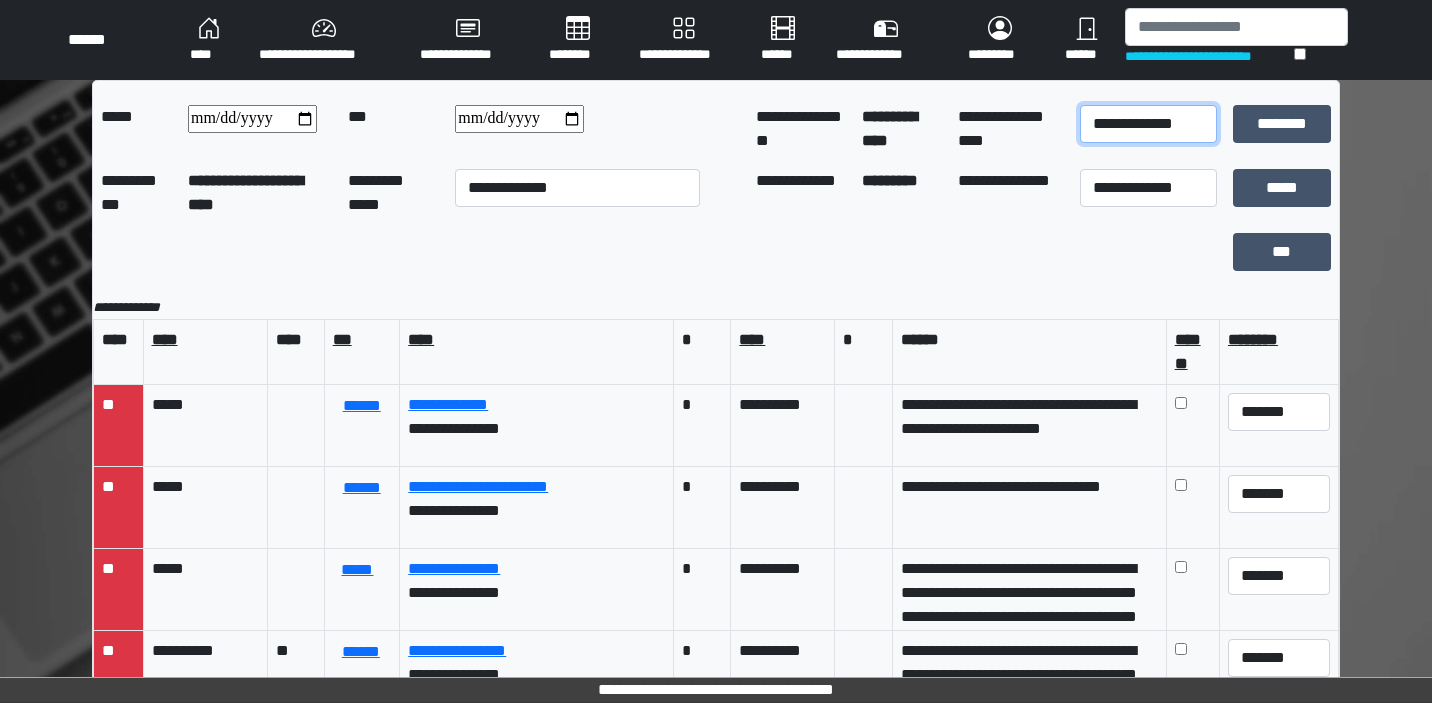 select on "*" 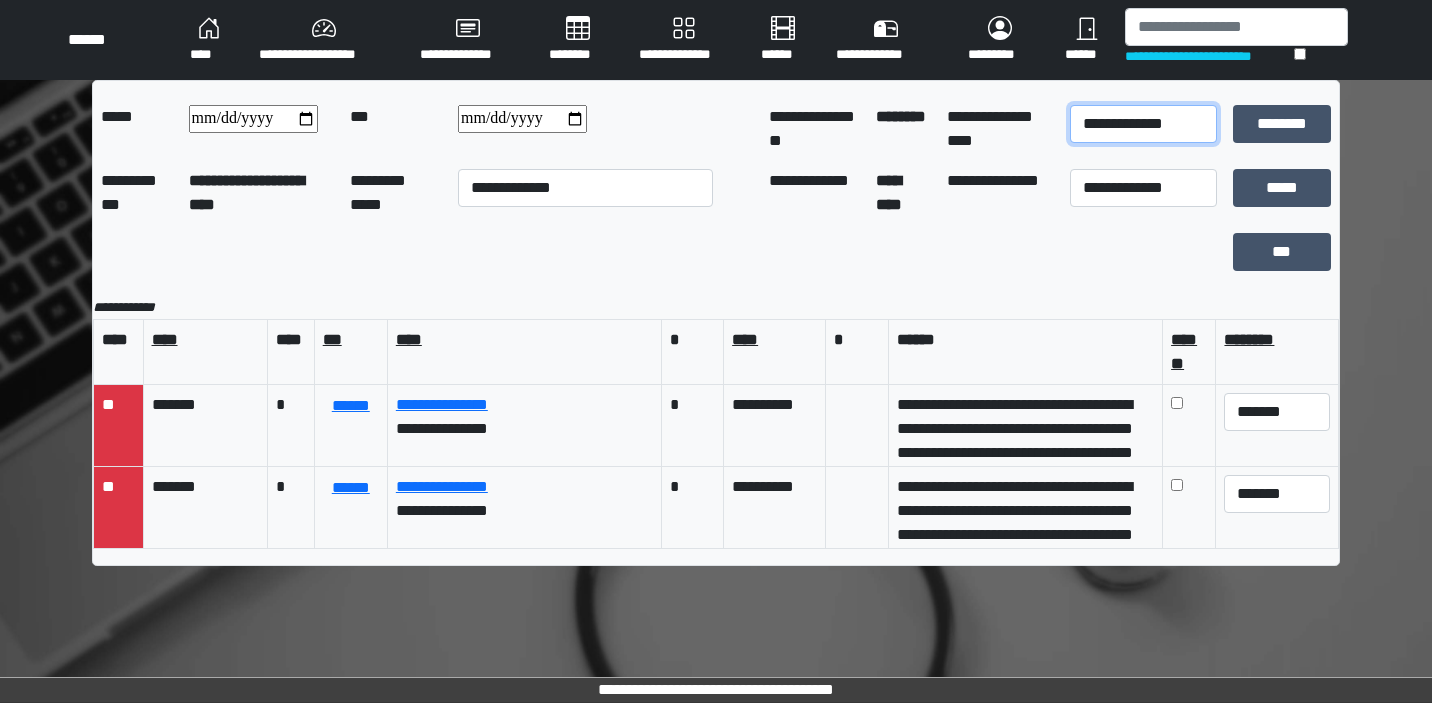select on "*" 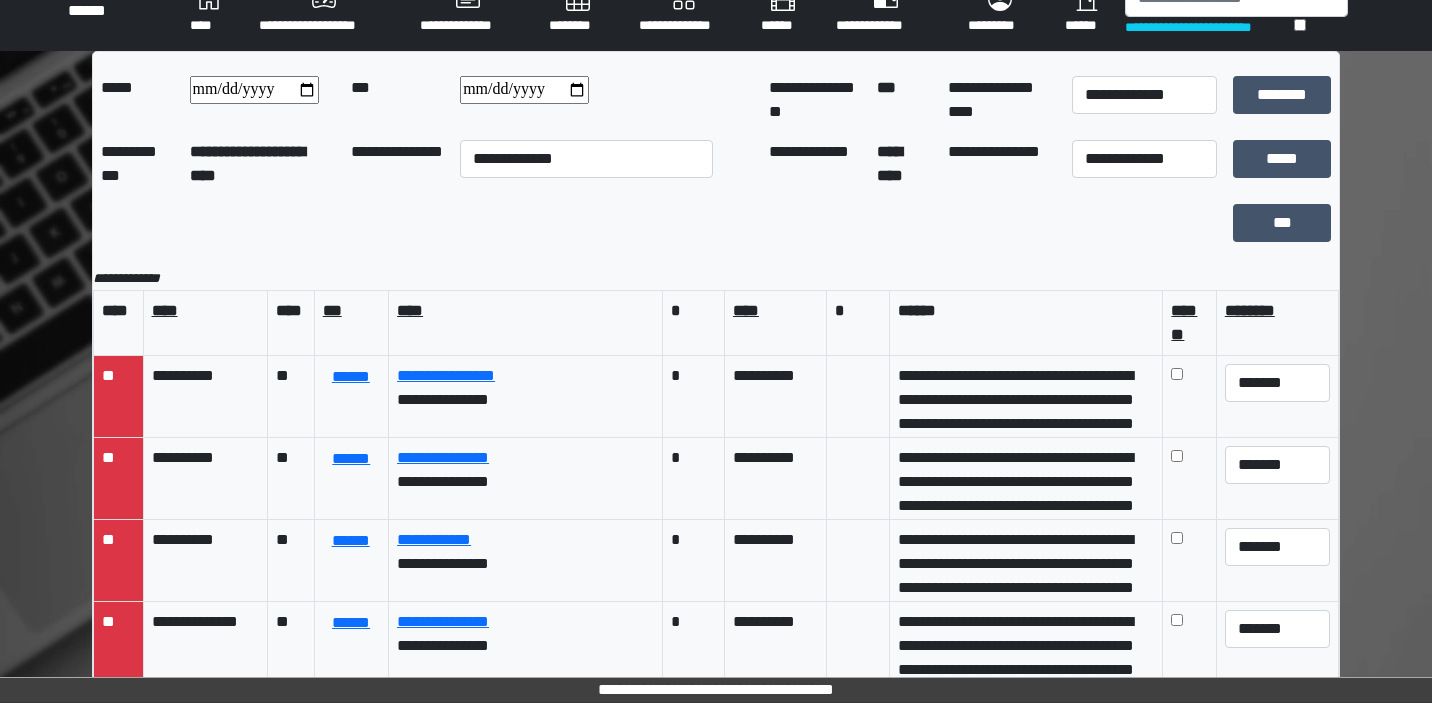 scroll, scrollTop: 31, scrollLeft: 0, axis: vertical 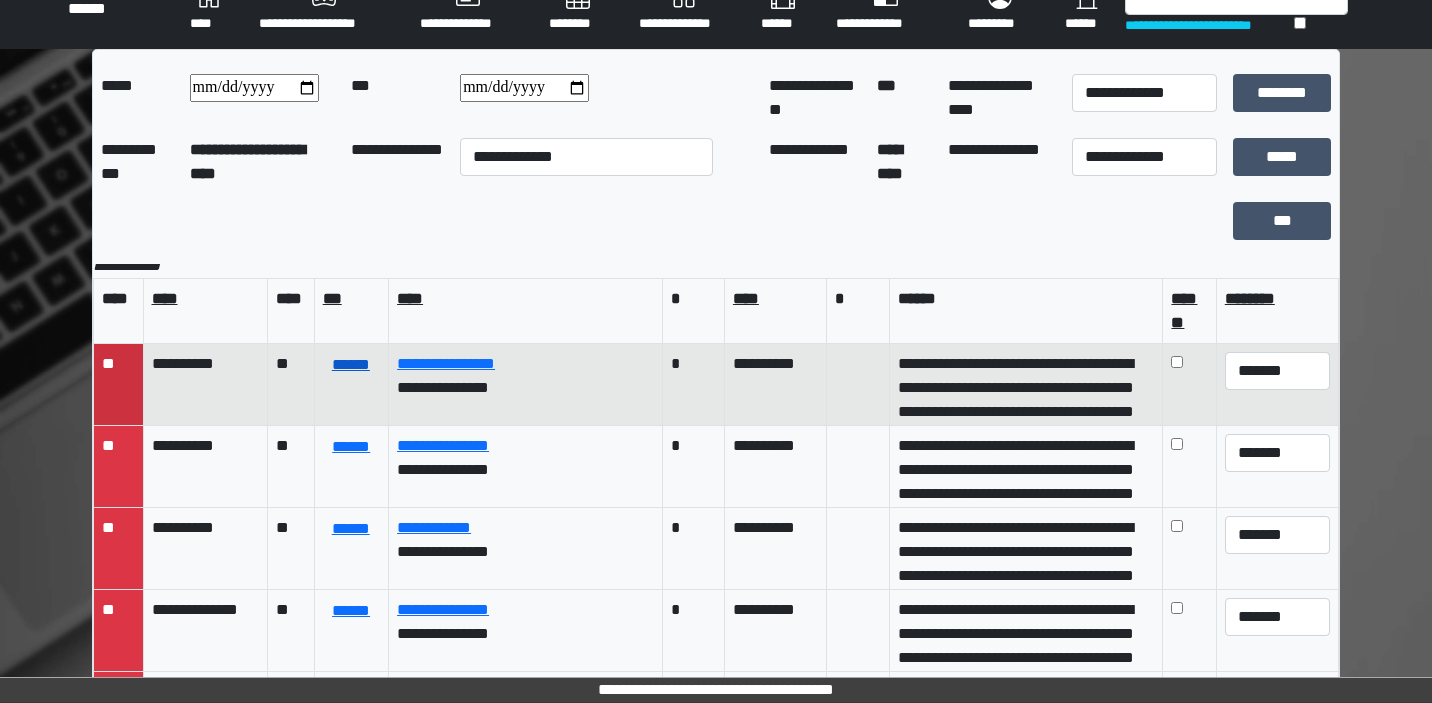 click on "******" at bounding box center (351, 365) 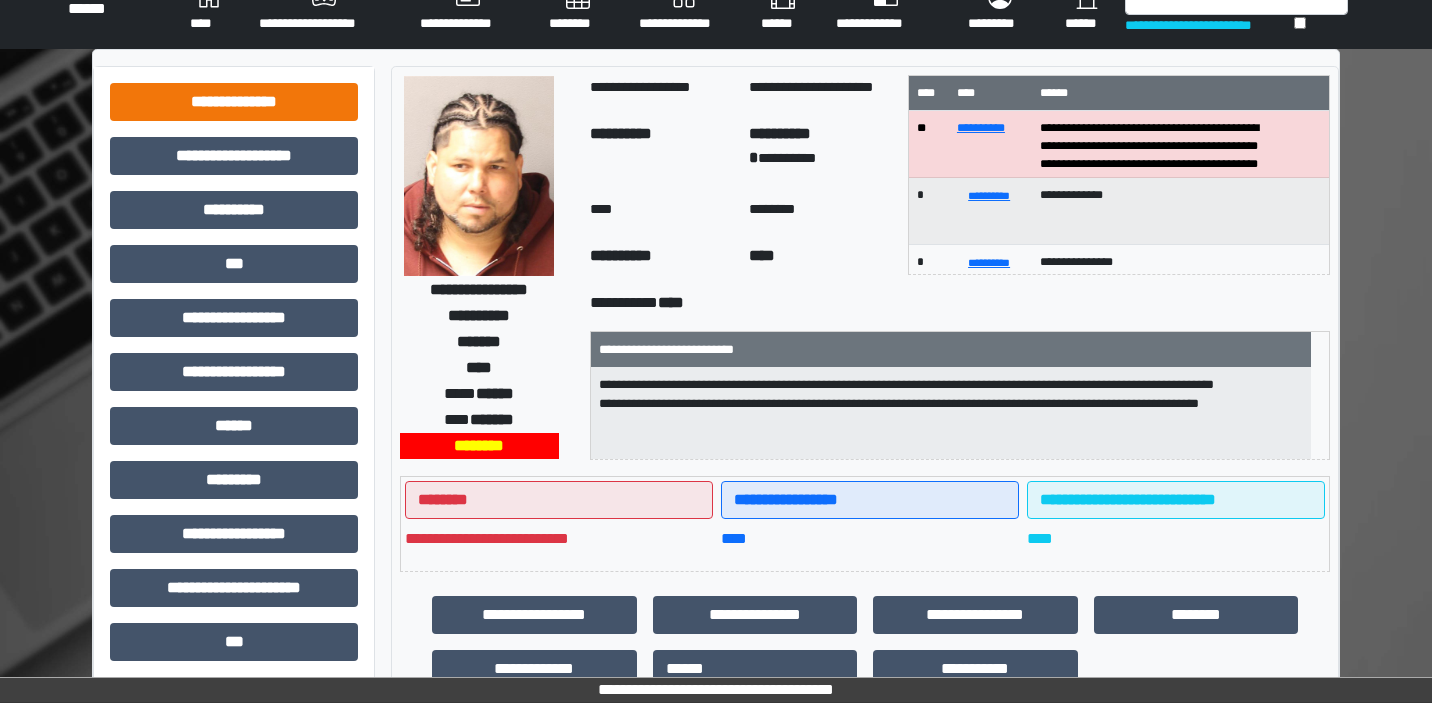 click on "**********" at bounding box center [234, 102] 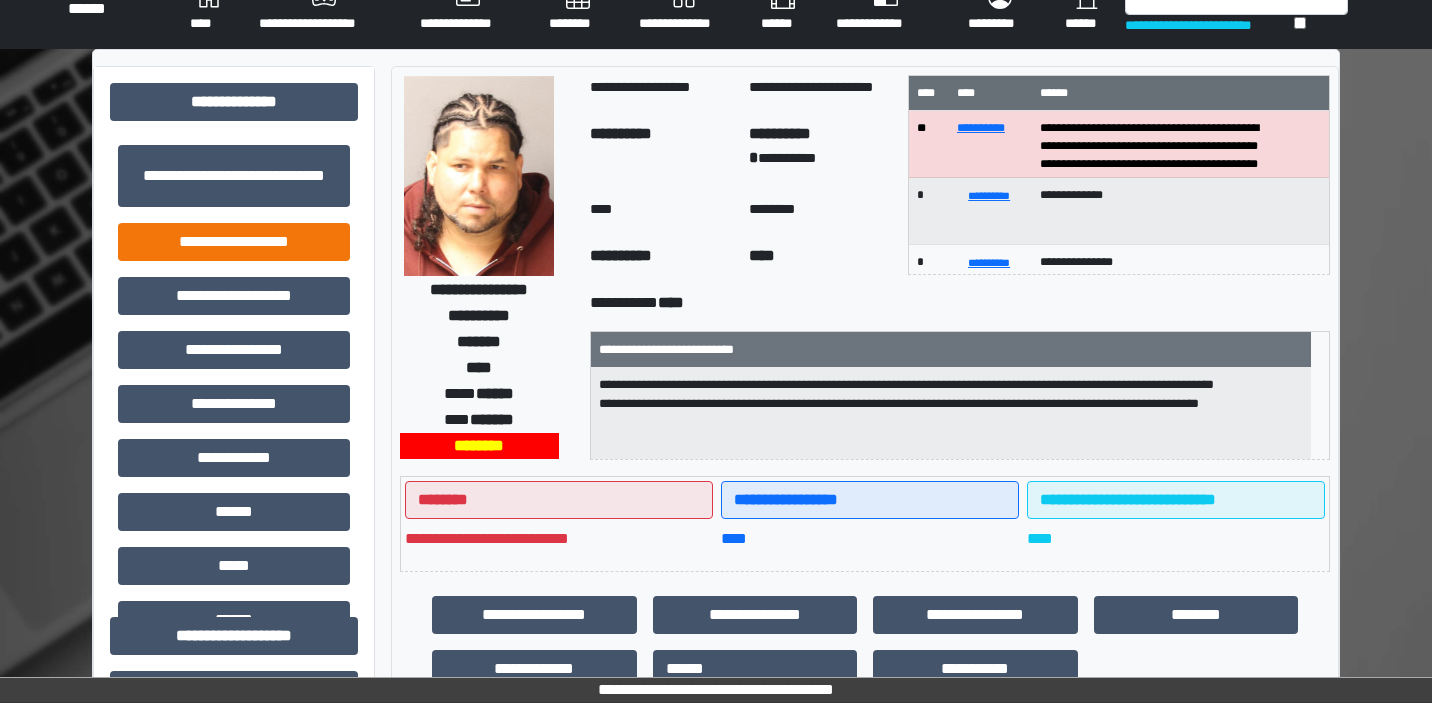click on "**********" at bounding box center [234, 242] 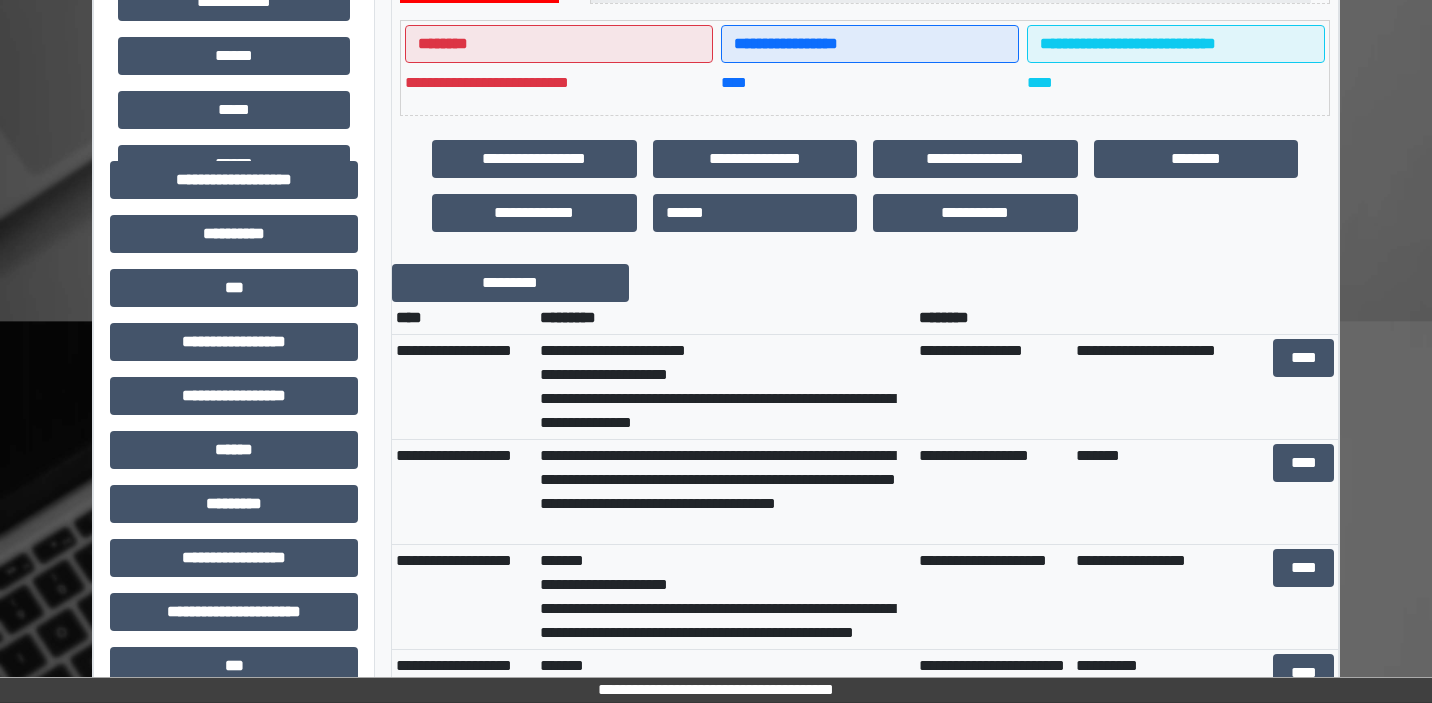 scroll, scrollTop: 498, scrollLeft: 0, axis: vertical 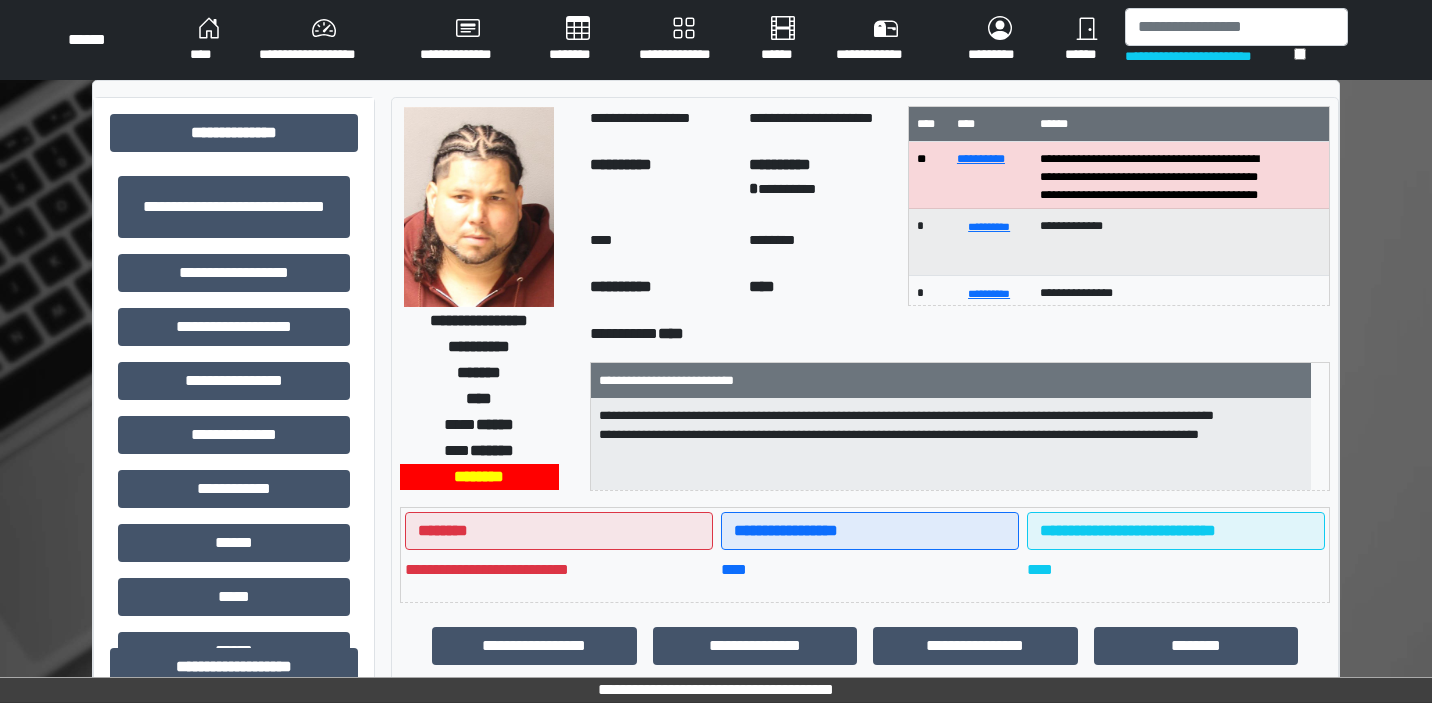 click on "********" at bounding box center (578, 40) 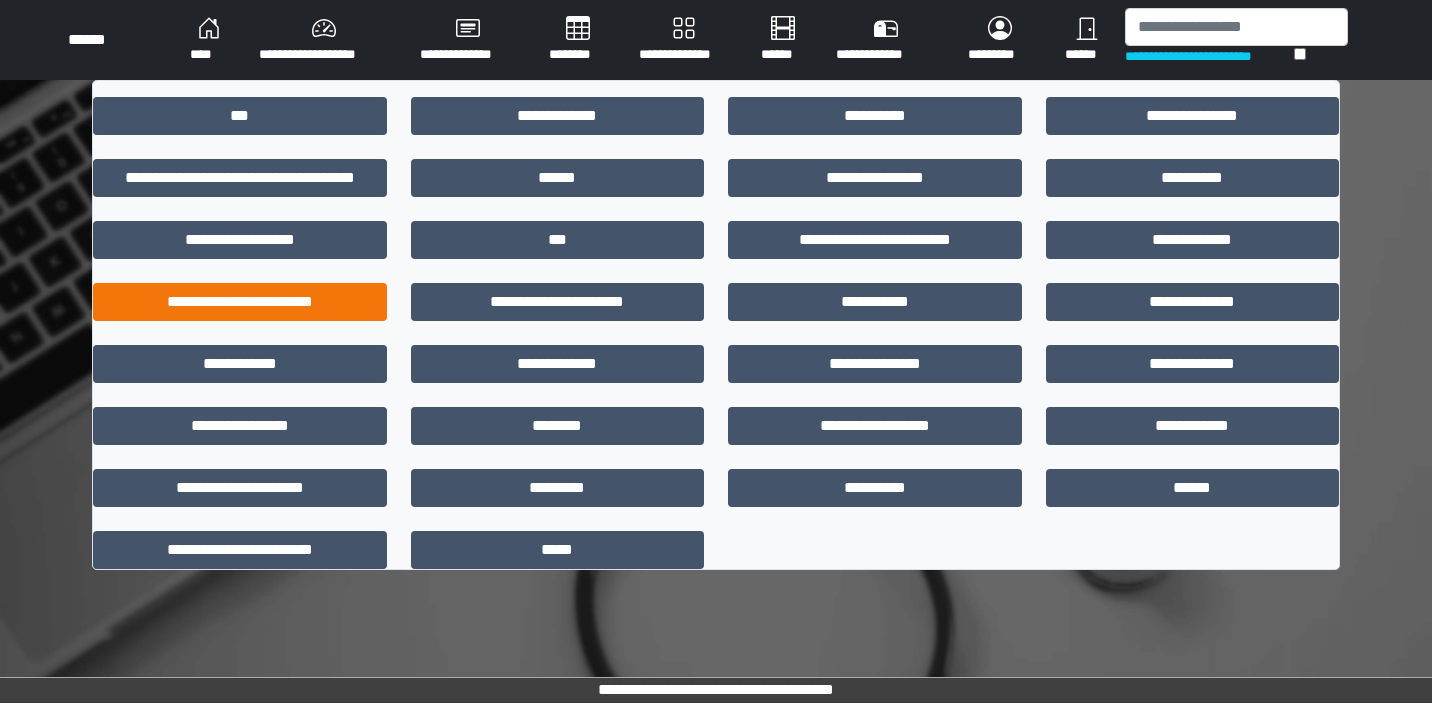click on "**********" at bounding box center (240, 302) 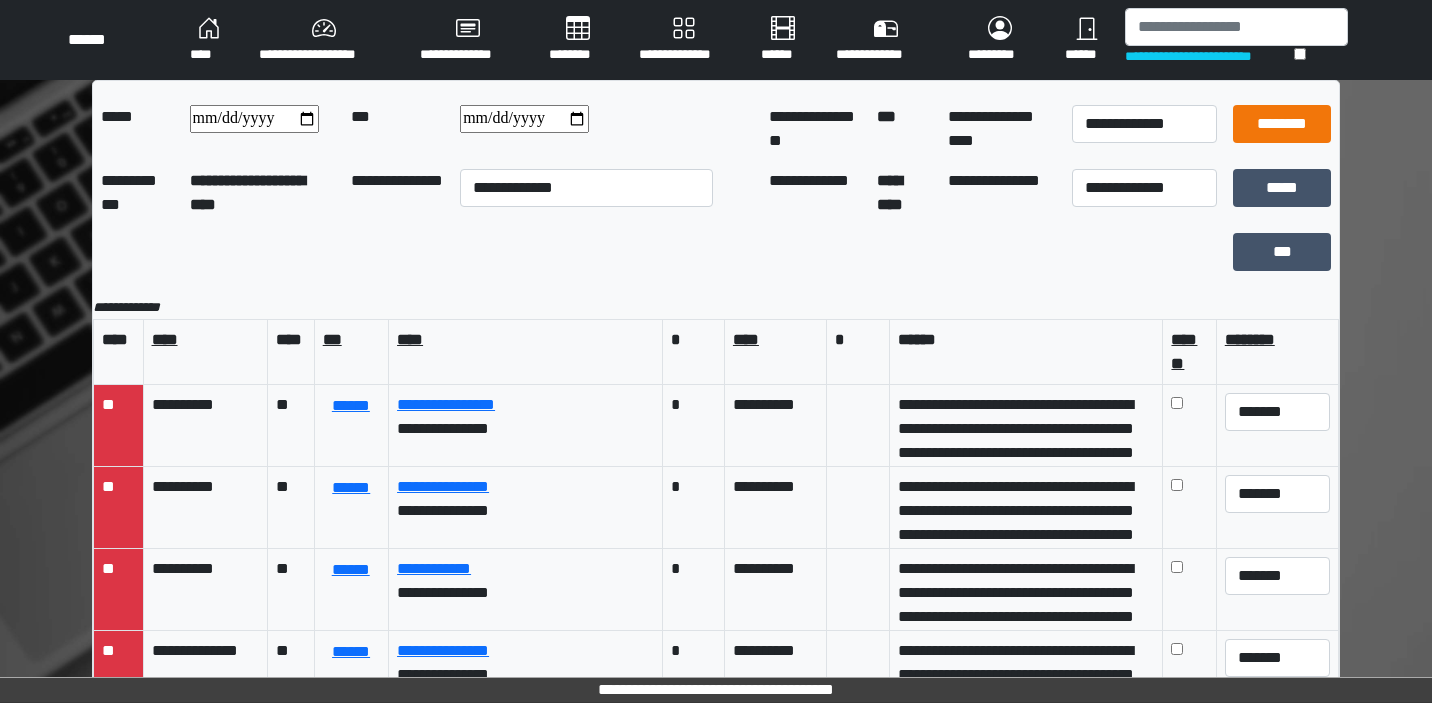 click on "********" at bounding box center [1282, 124] 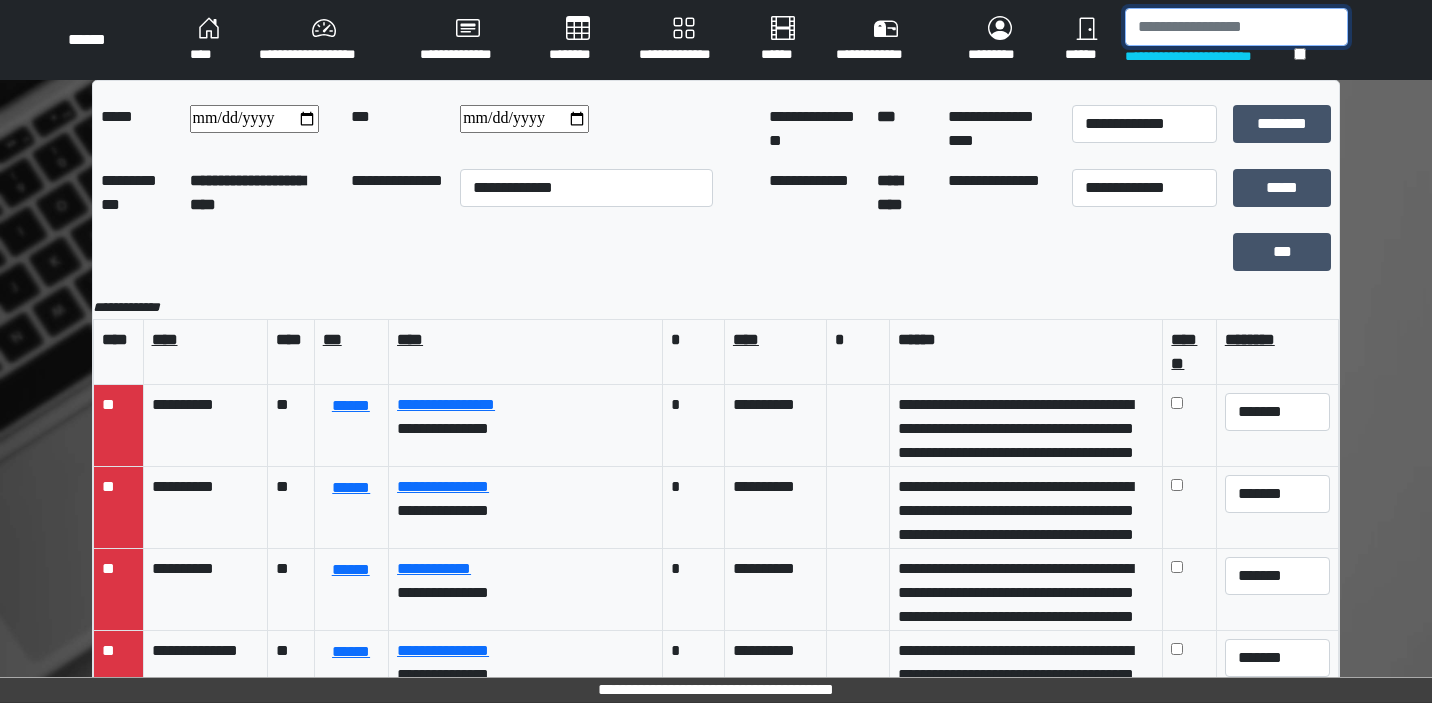 click at bounding box center (1236, 27) 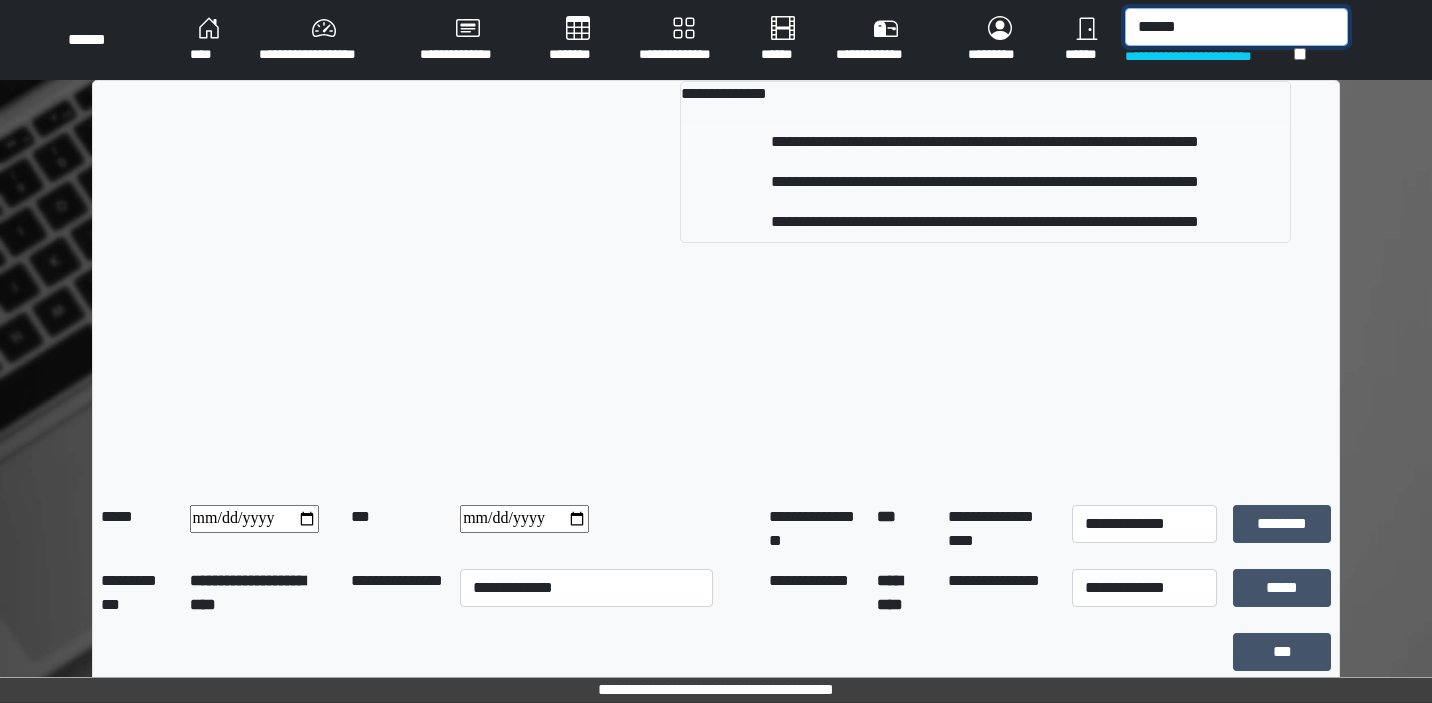 type on "******" 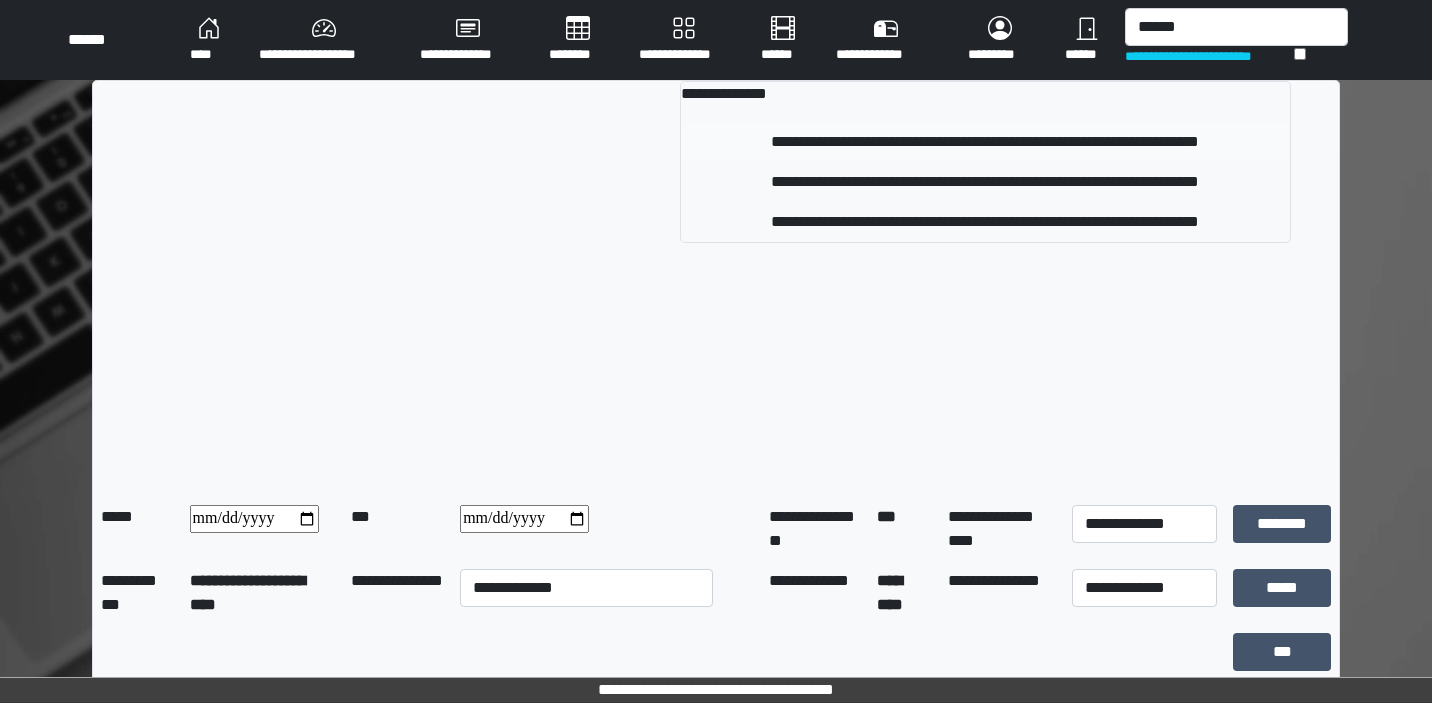 click on "**********" at bounding box center (985, 142) 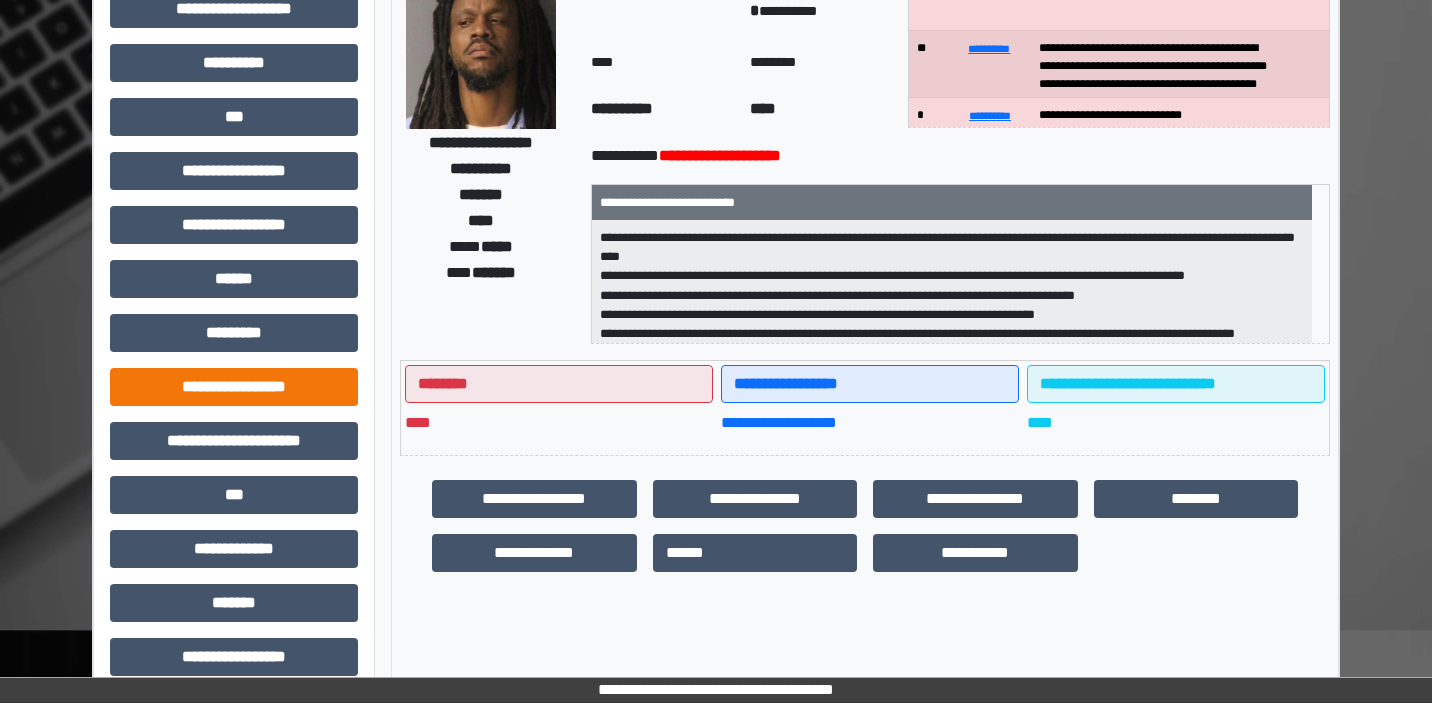 scroll, scrollTop: 203, scrollLeft: 0, axis: vertical 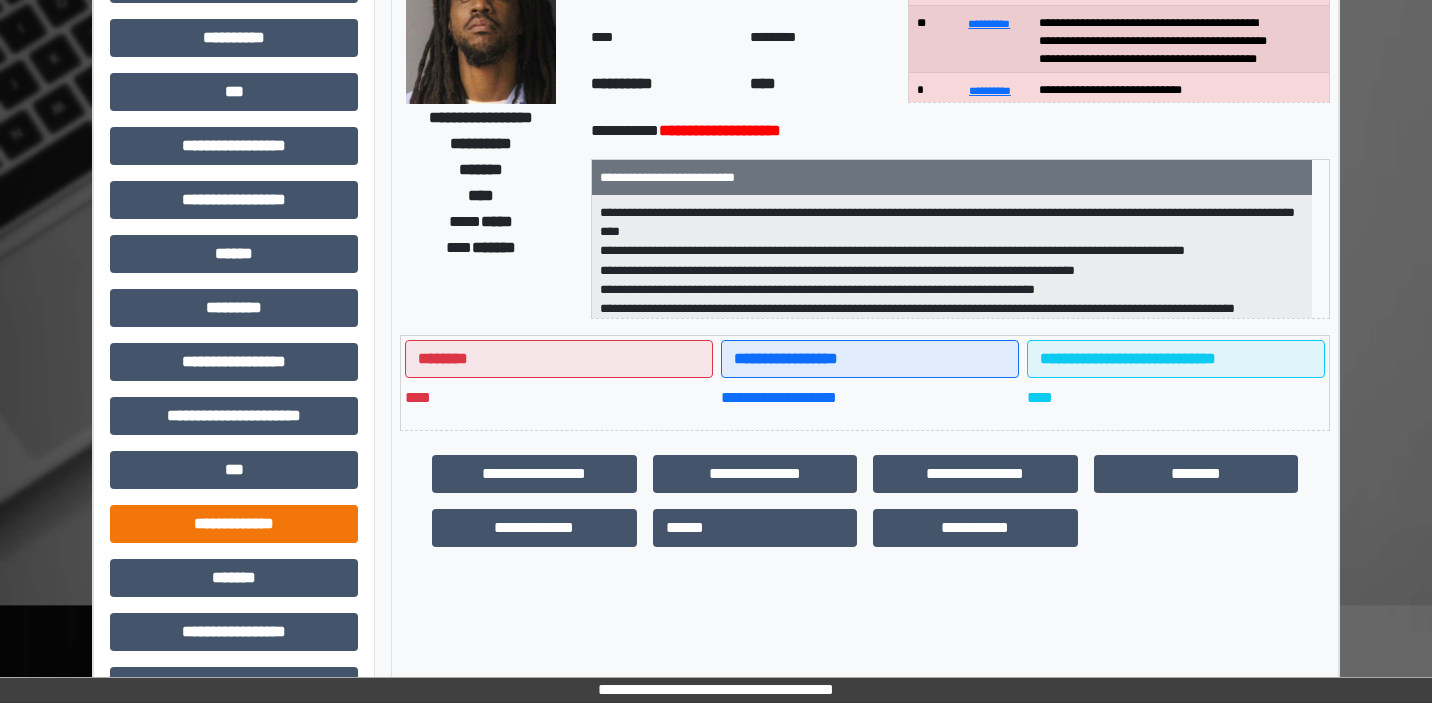 click on "**********" at bounding box center [234, 524] 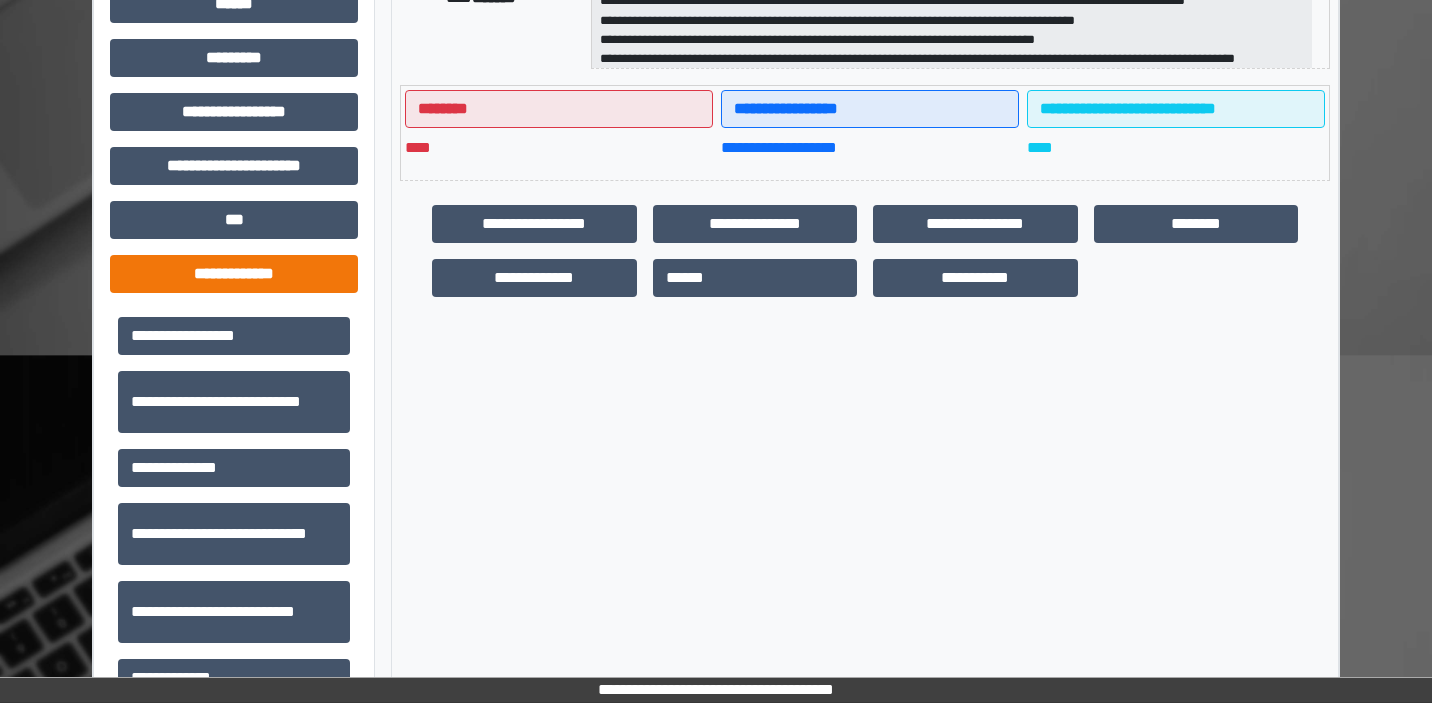 scroll, scrollTop: 488, scrollLeft: 0, axis: vertical 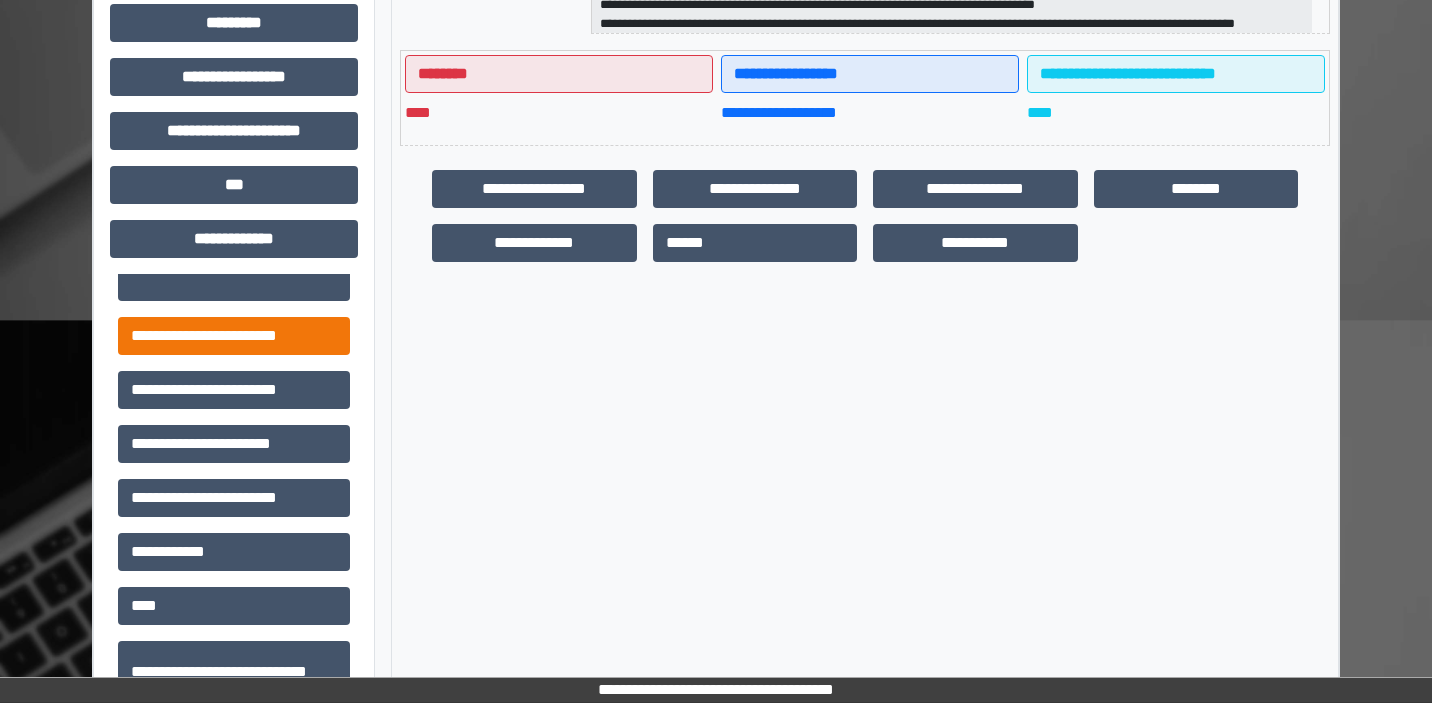 click on "**********" at bounding box center (234, 336) 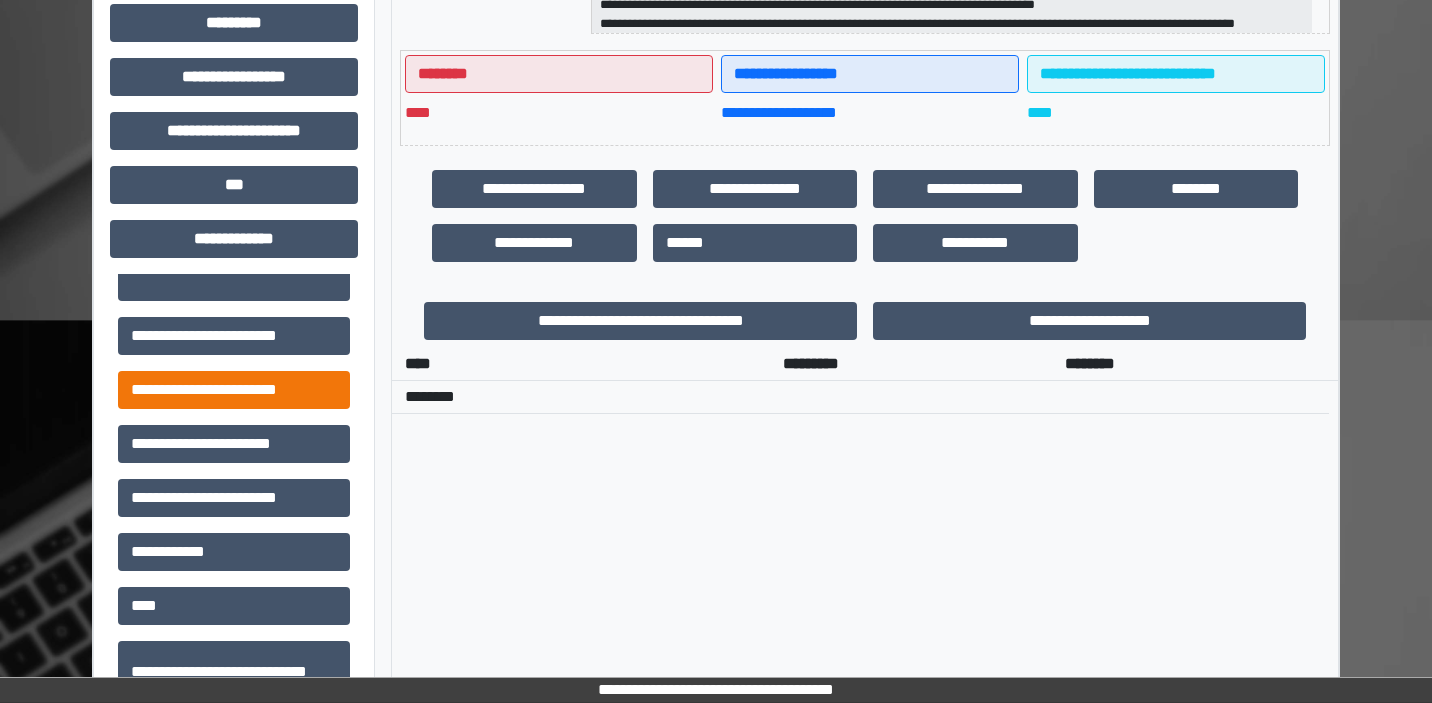 click on "**********" at bounding box center [234, 390] 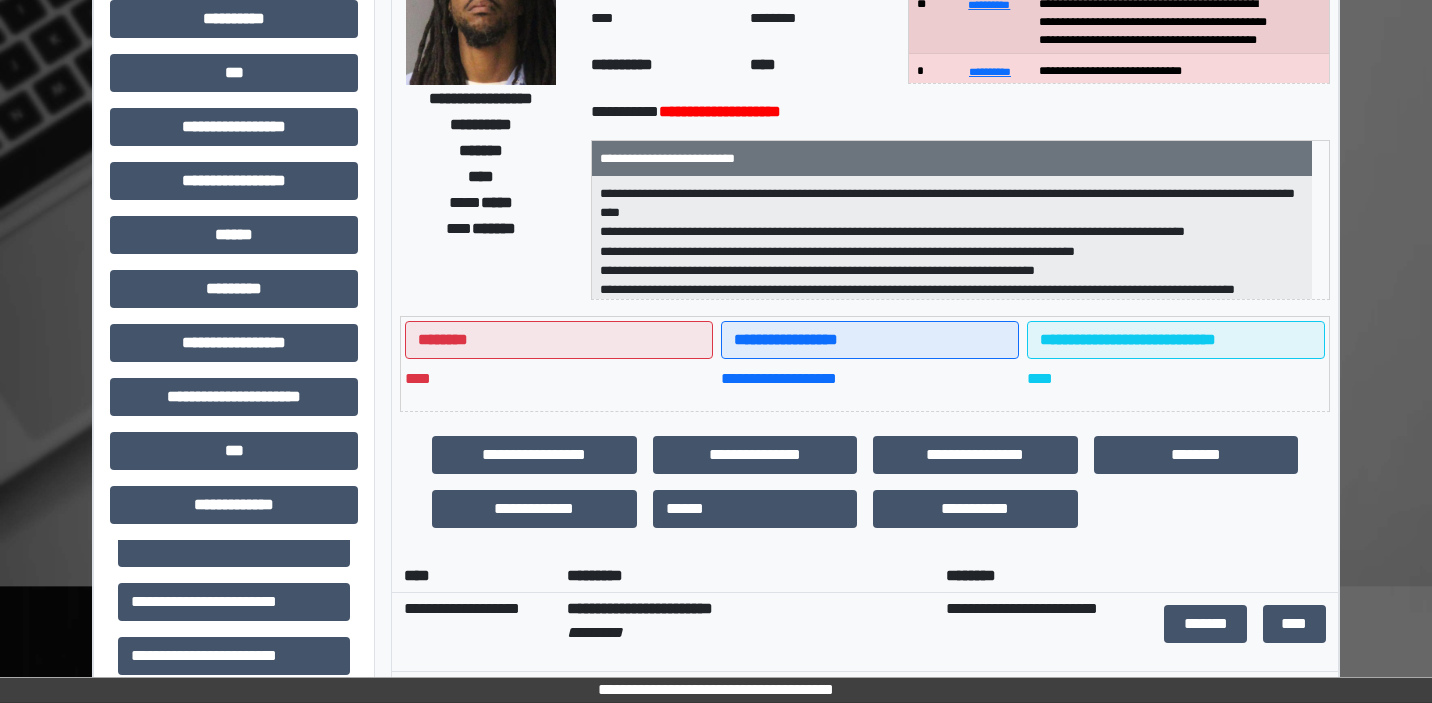 scroll, scrollTop: 247, scrollLeft: 0, axis: vertical 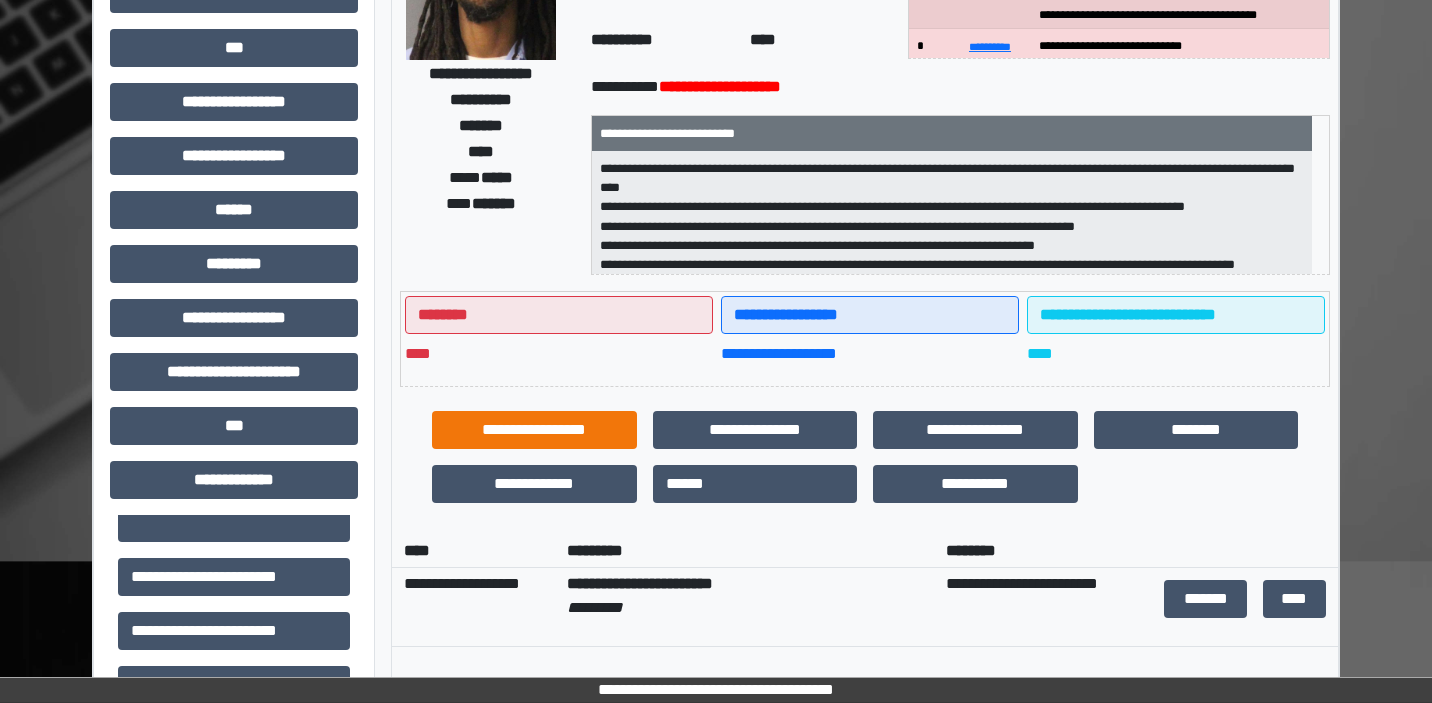 click on "**********" at bounding box center (534, 430) 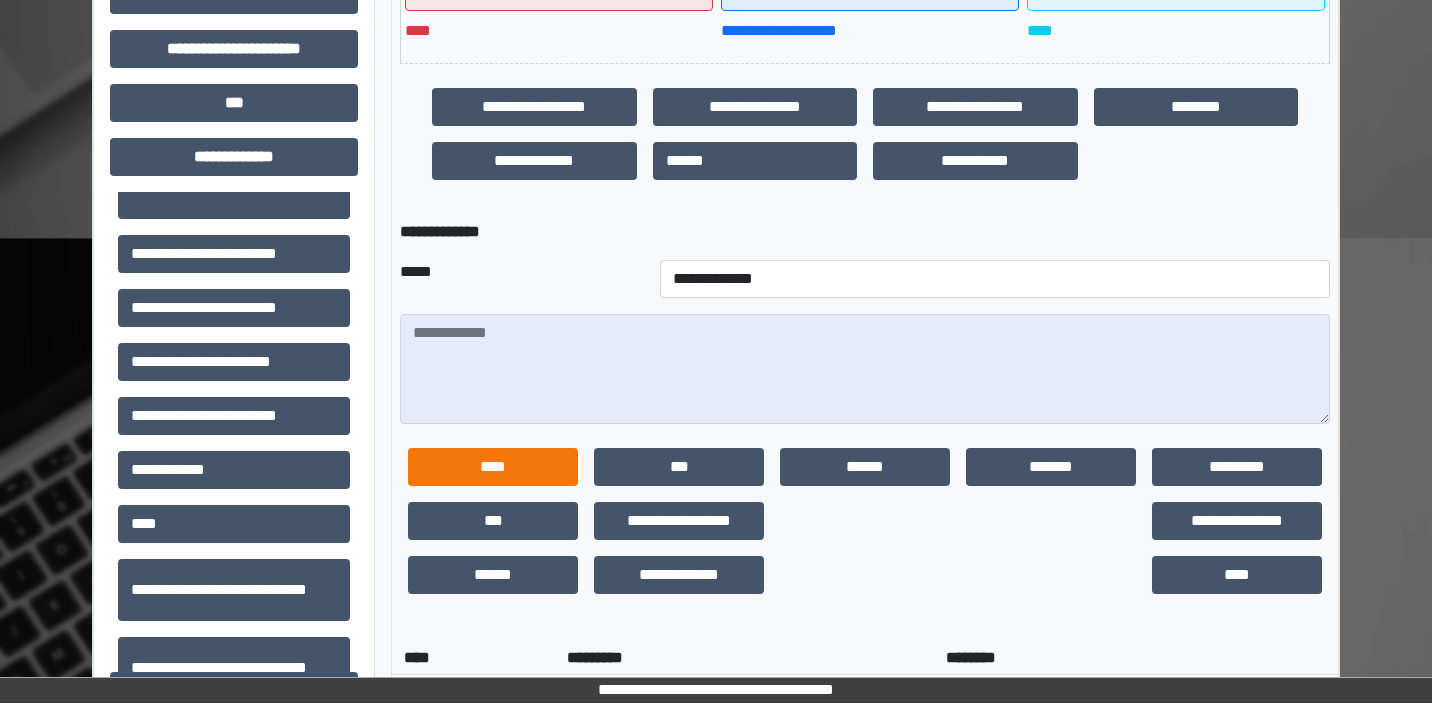 scroll, scrollTop: 581, scrollLeft: 0, axis: vertical 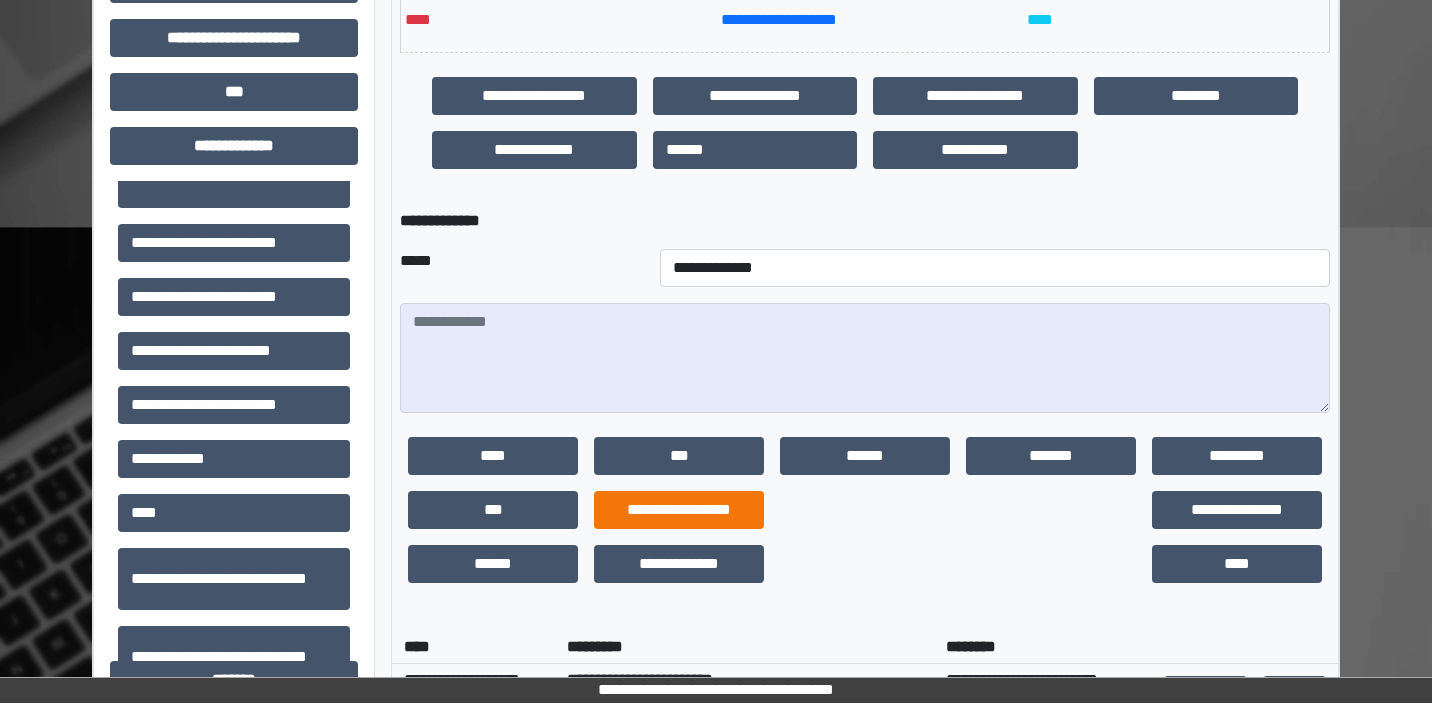 click on "**********" at bounding box center [679, 510] 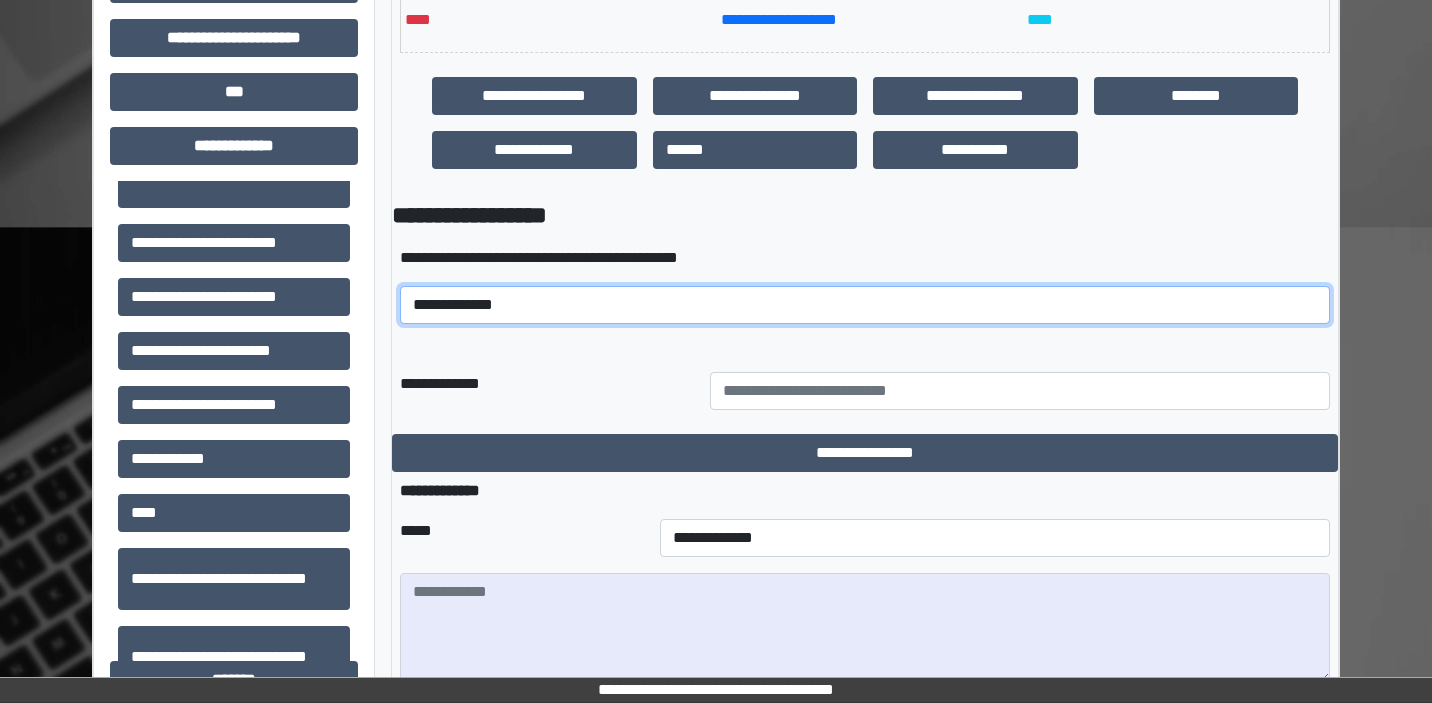 select on "*****" 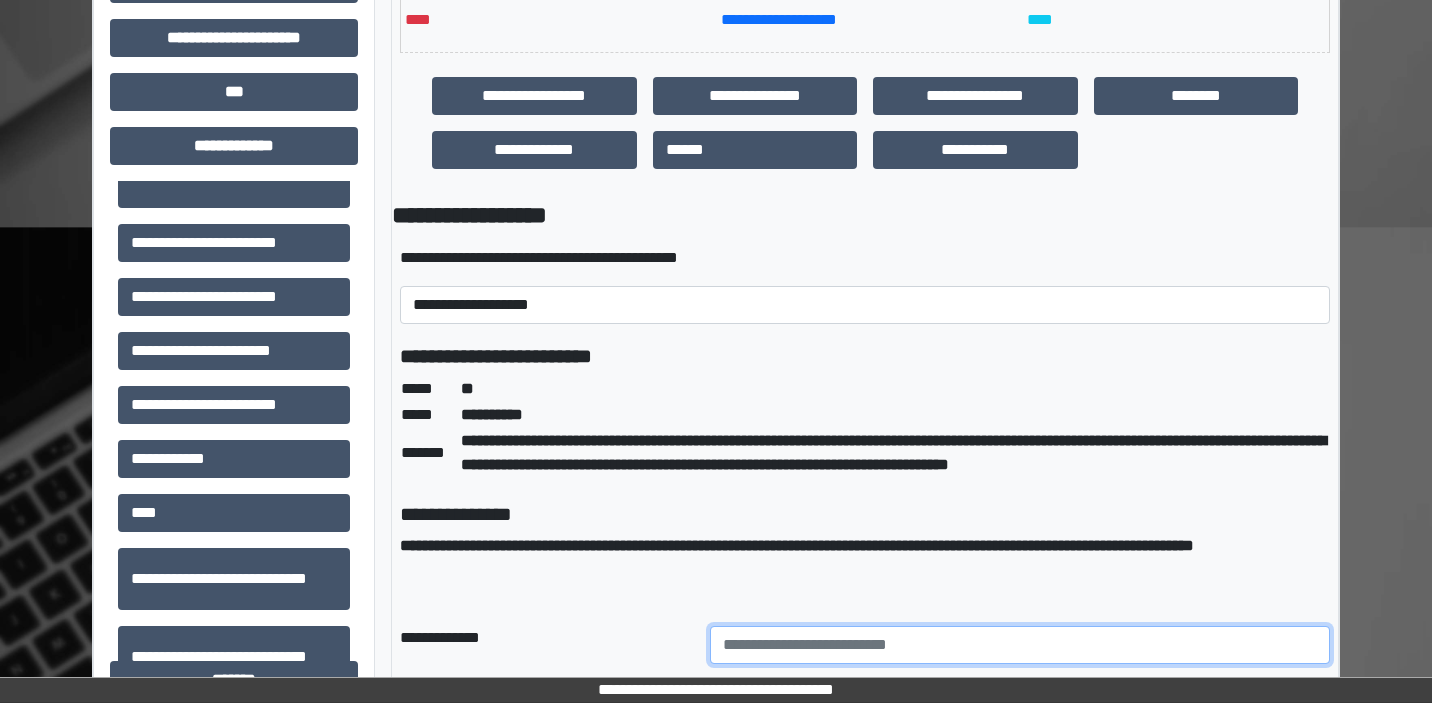 click at bounding box center (1020, 645) 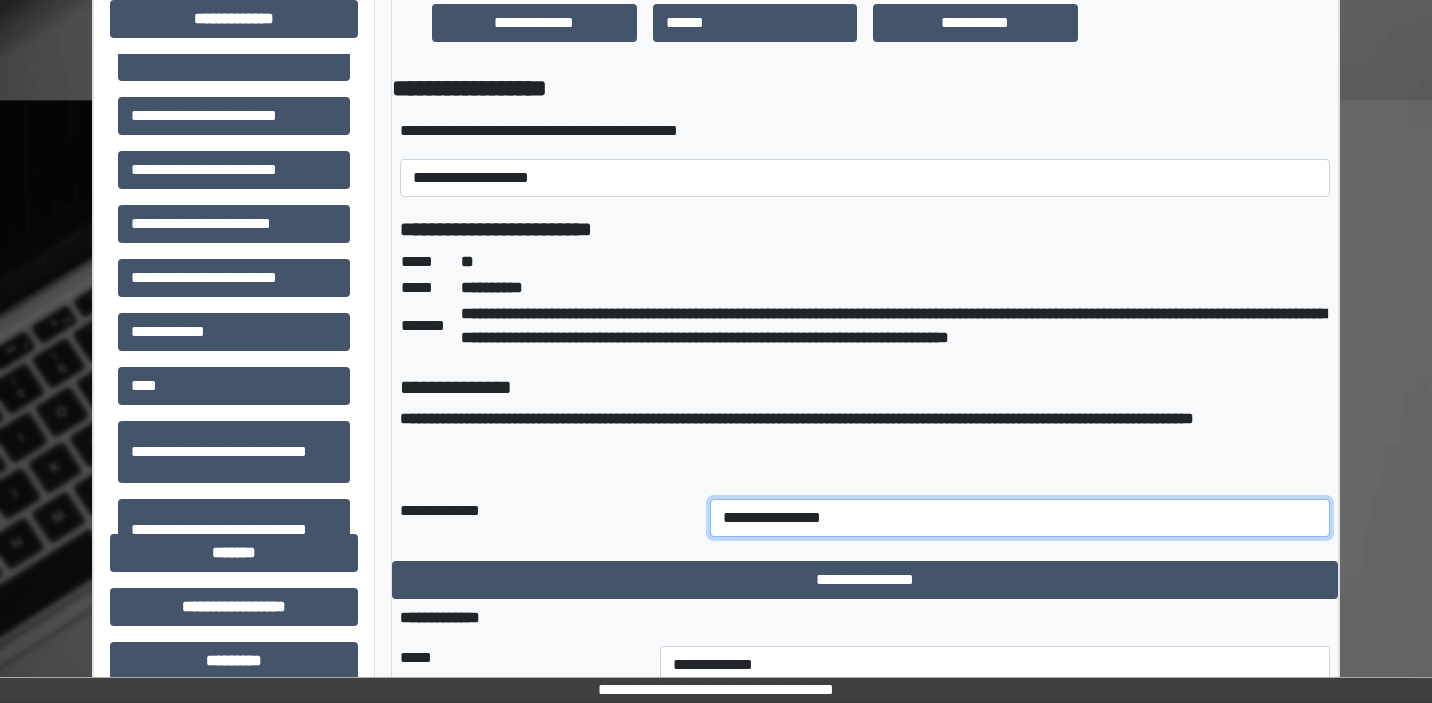 scroll, scrollTop: 710, scrollLeft: 0, axis: vertical 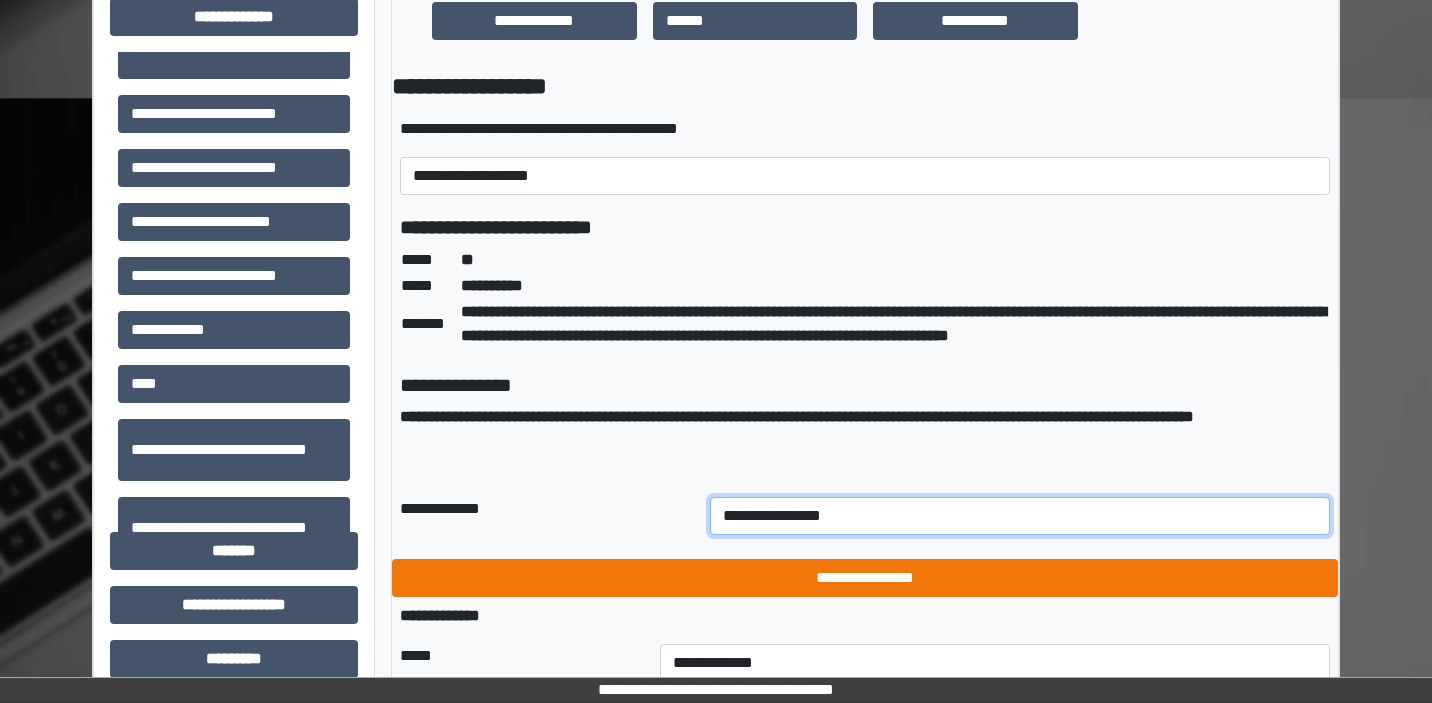 type on "**********" 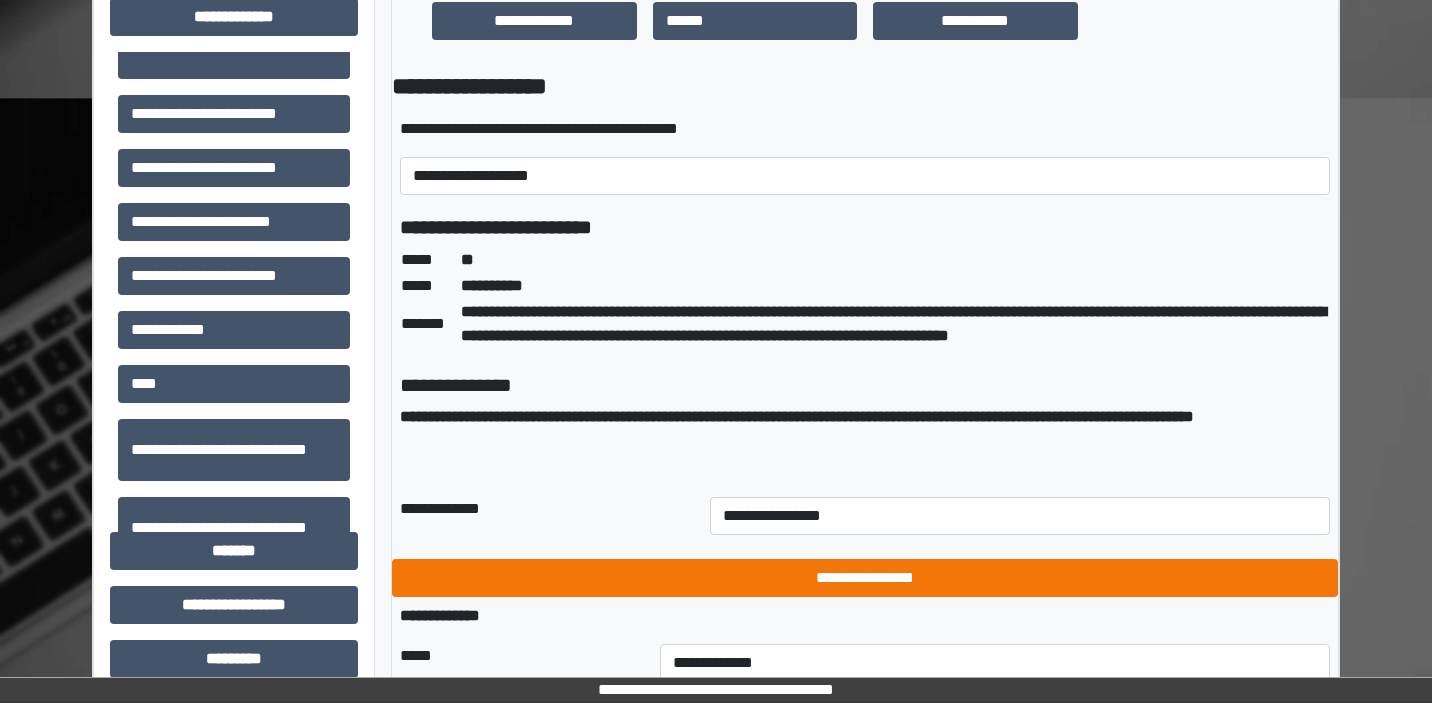 click on "**********" at bounding box center (865, 578) 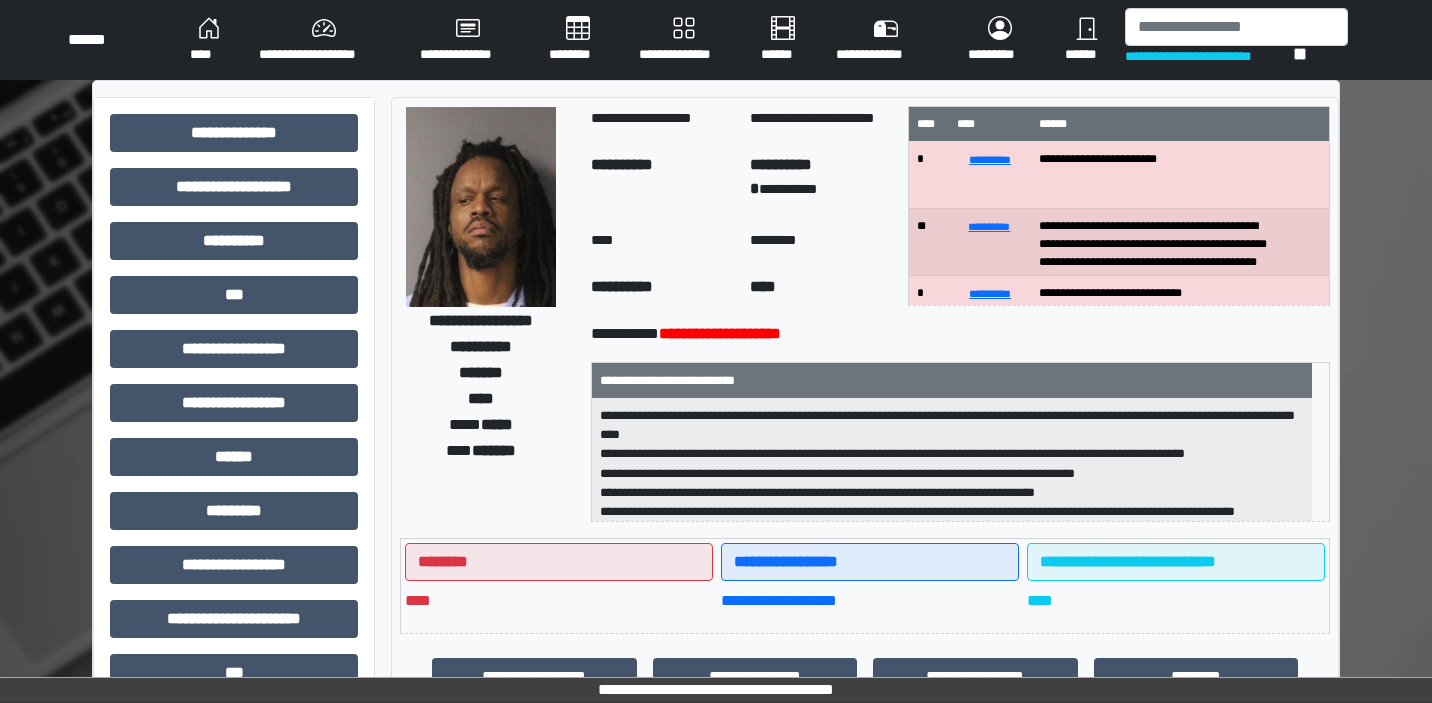 scroll, scrollTop: 0, scrollLeft: 0, axis: both 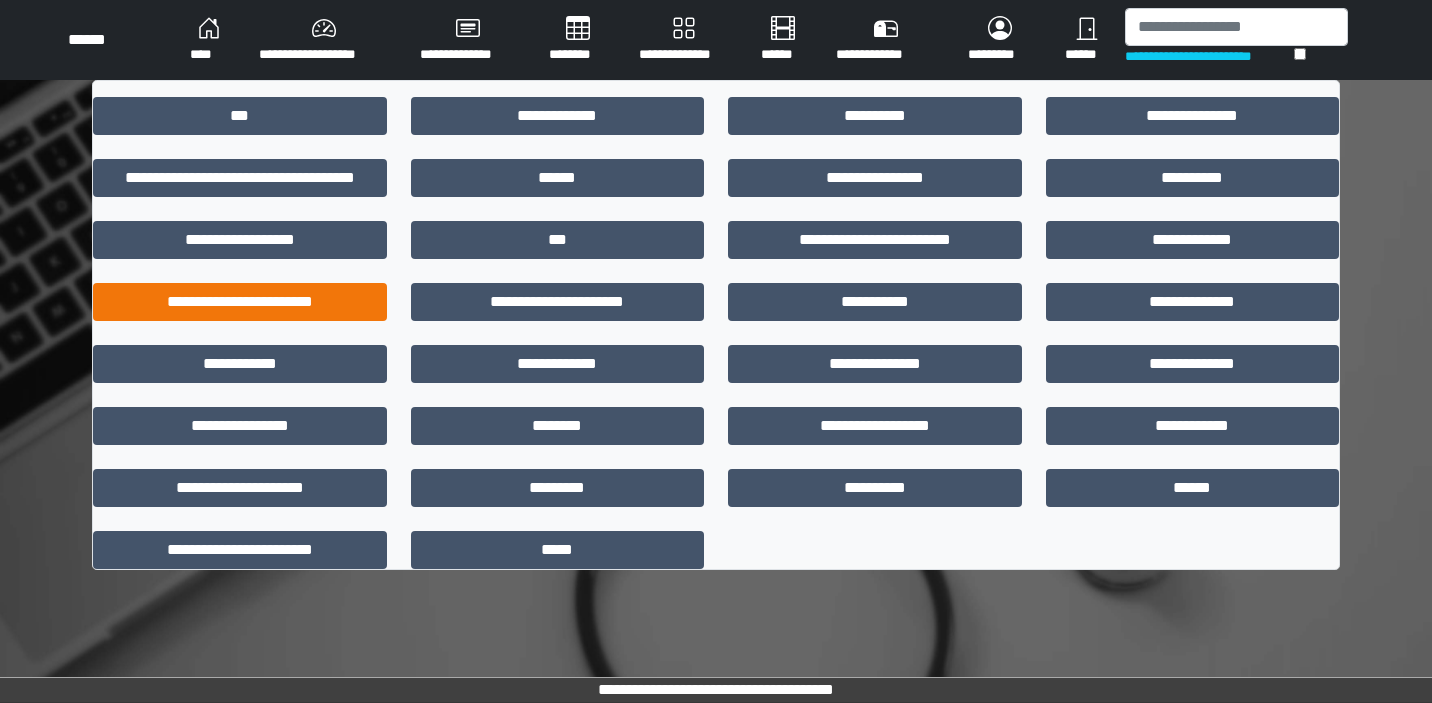 click on "**********" at bounding box center (240, 302) 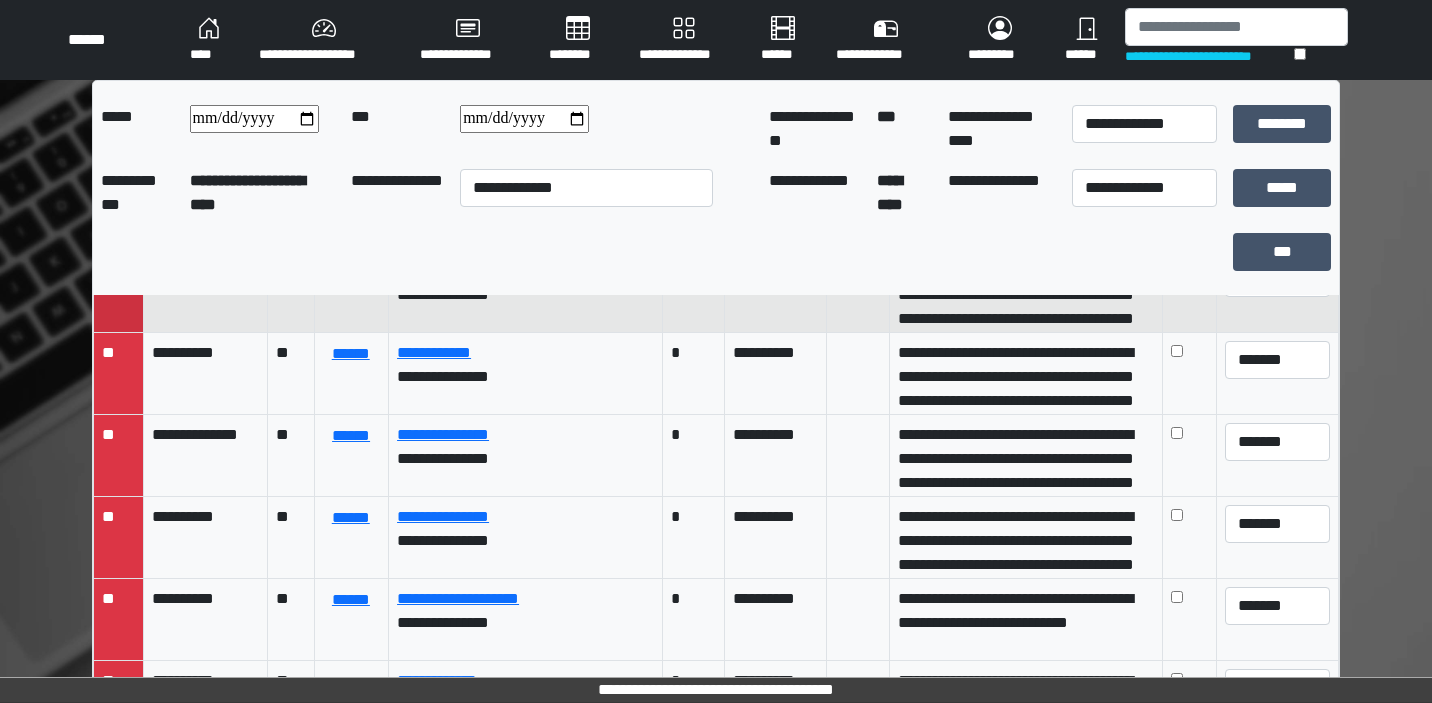 scroll, scrollTop: 247, scrollLeft: 0, axis: vertical 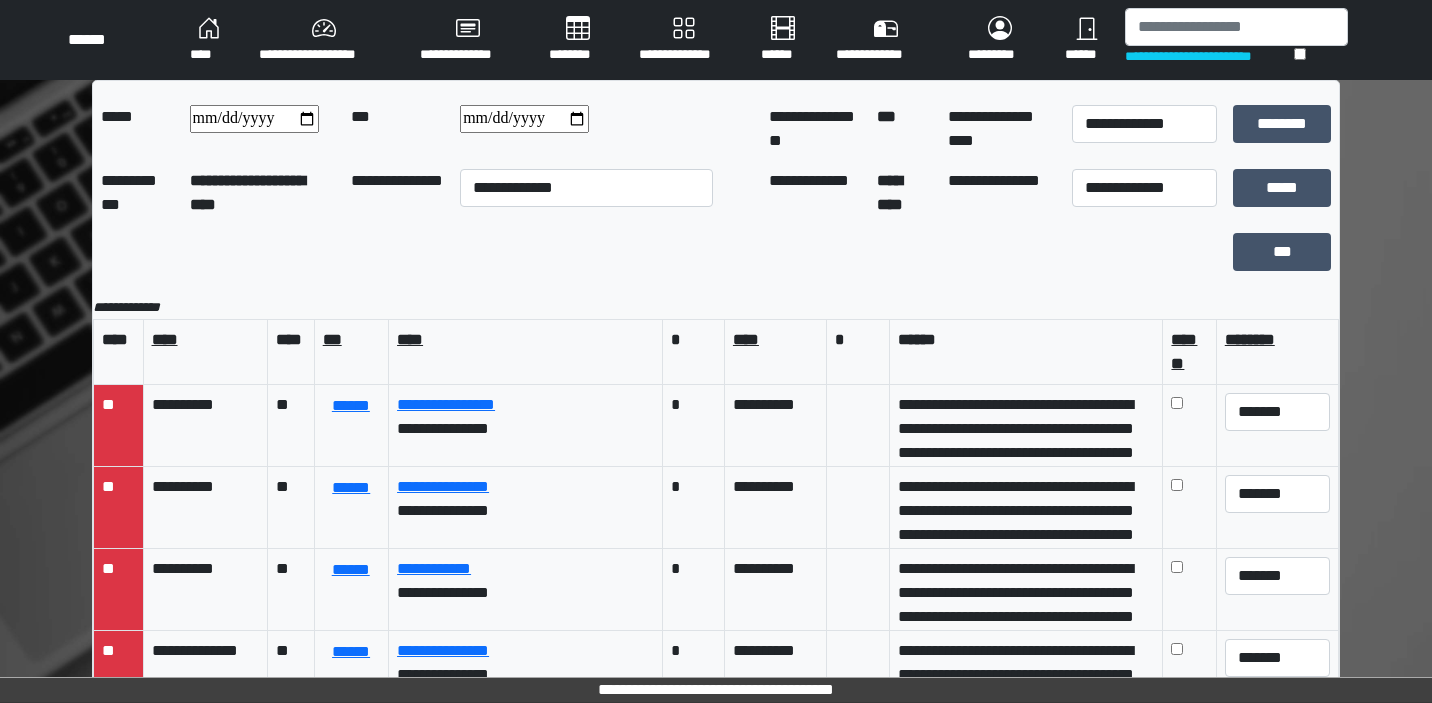 click on "********" at bounding box center [578, 40] 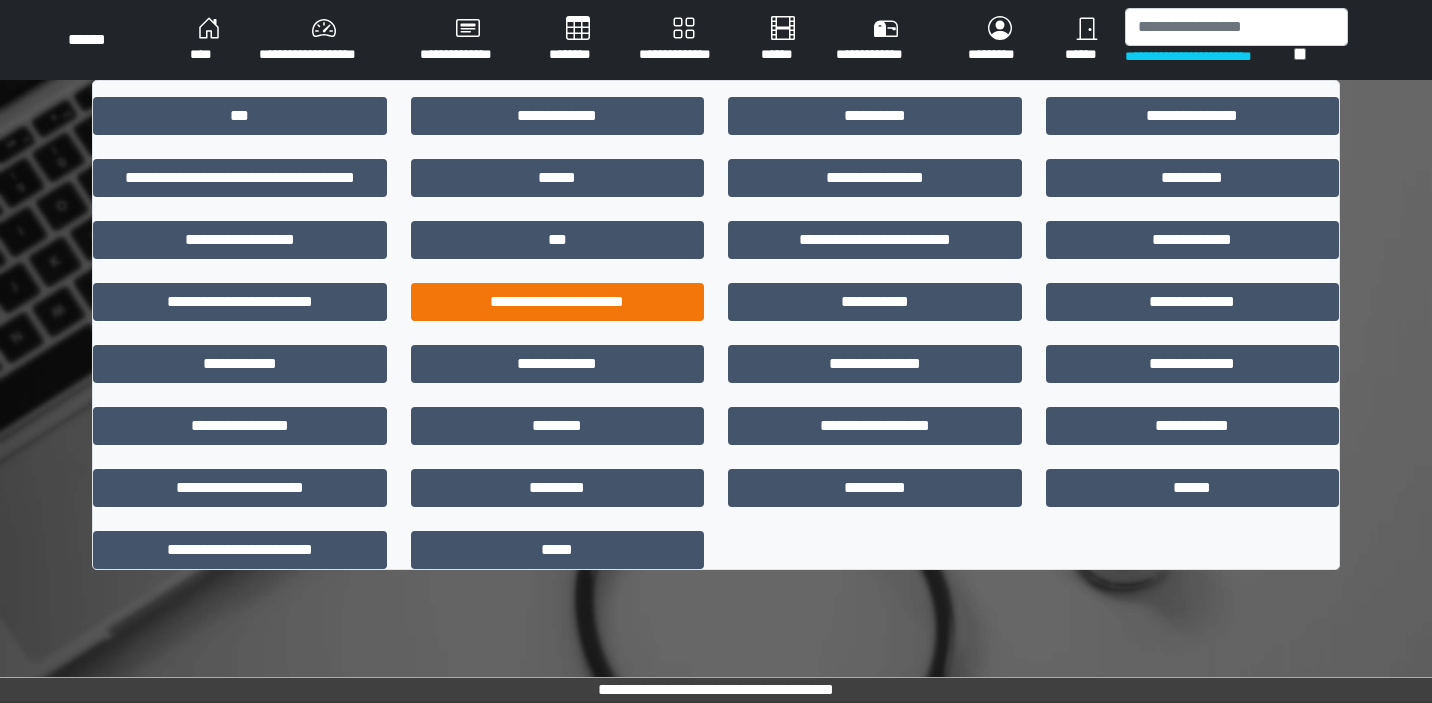 click on "**********" at bounding box center (558, 302) 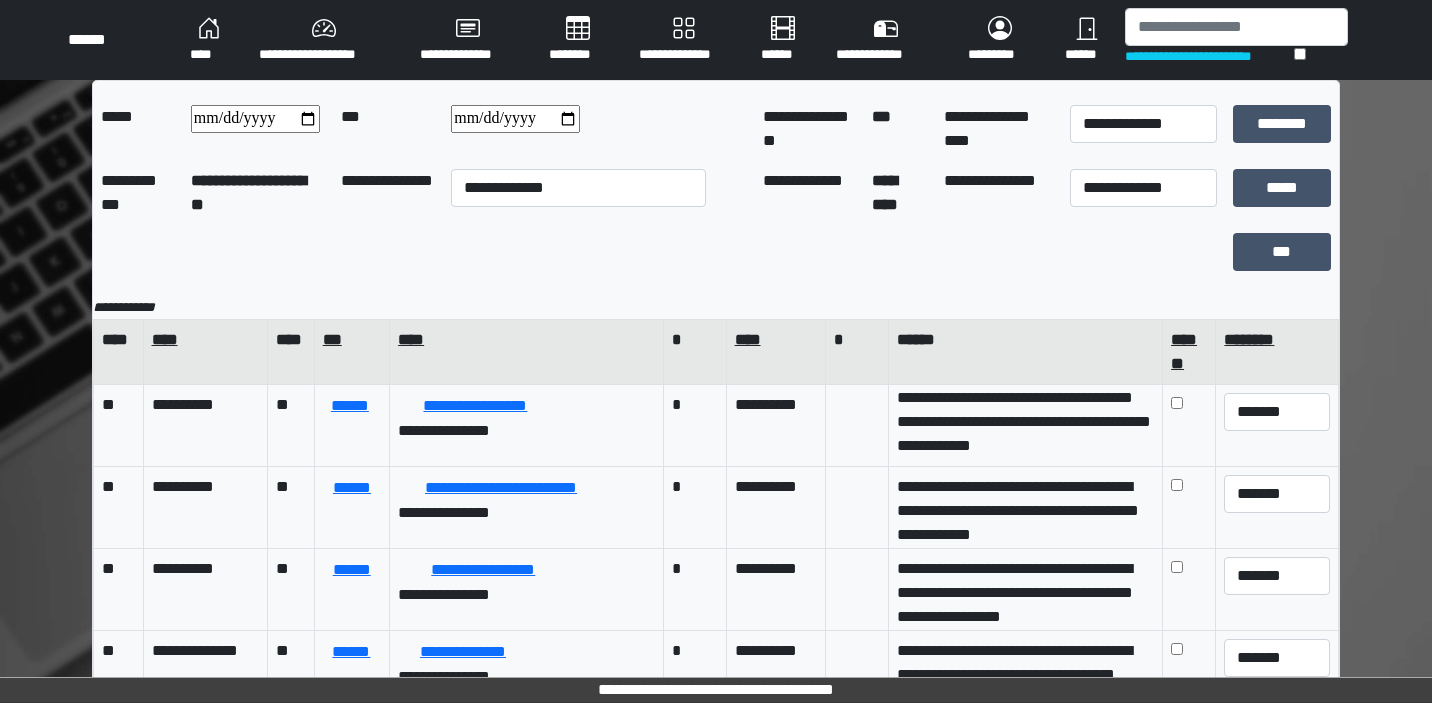 scroll, scrollTop: 31, scrollLeft: 0, axis: vertical 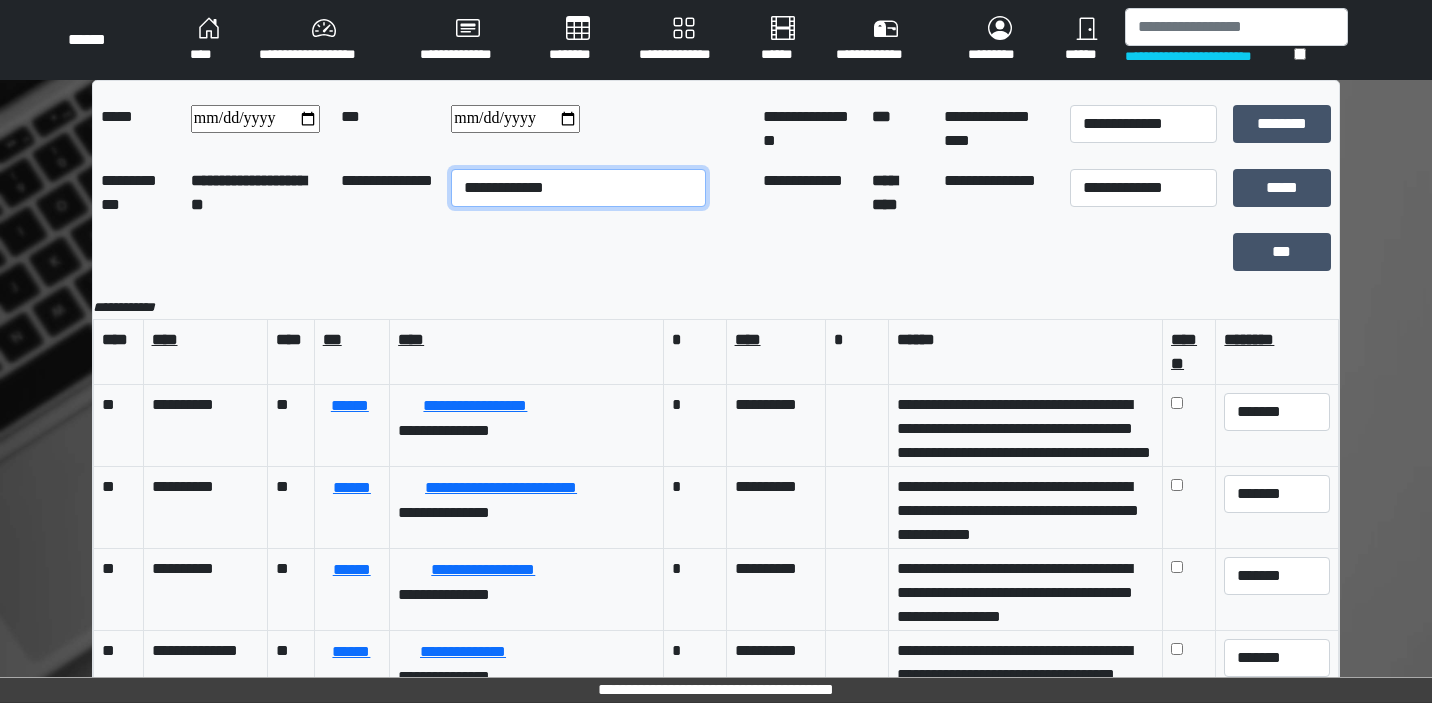 select on "**" 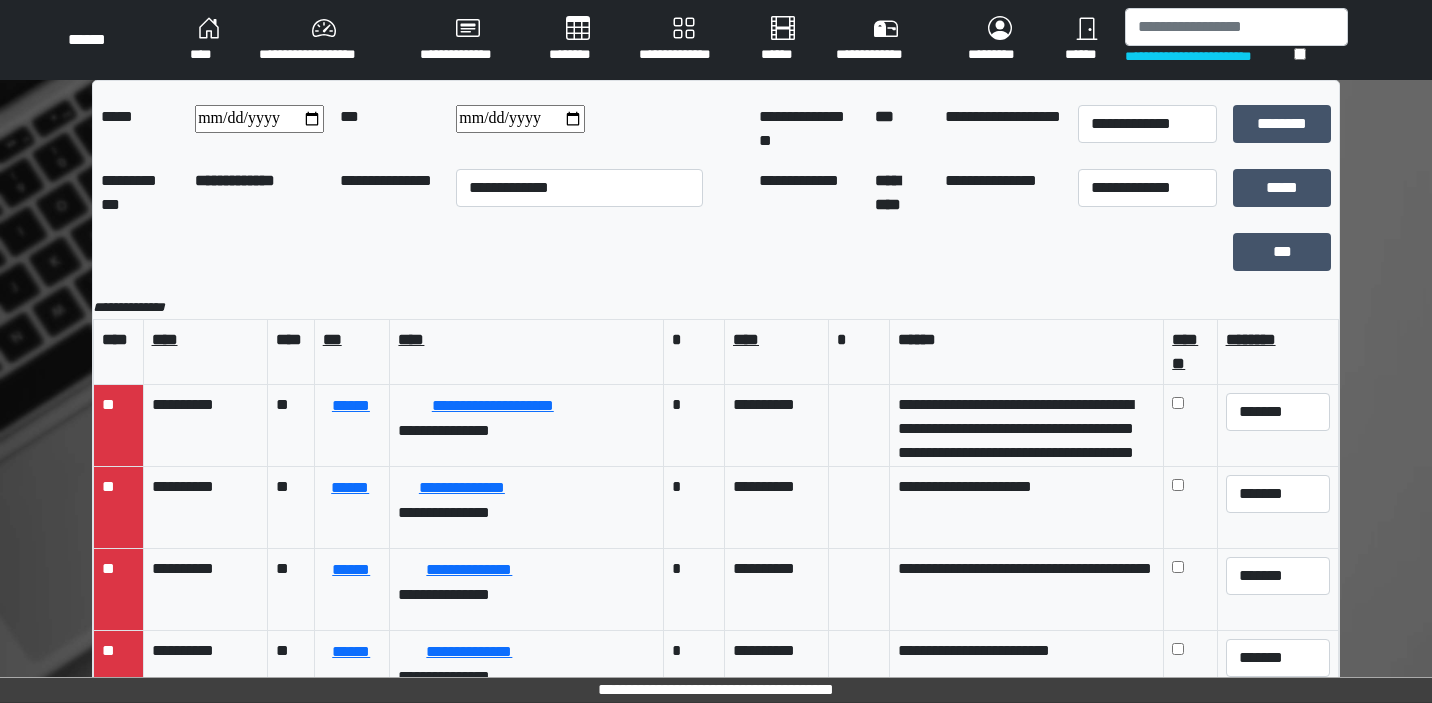 click at bounding box center [520, 119] 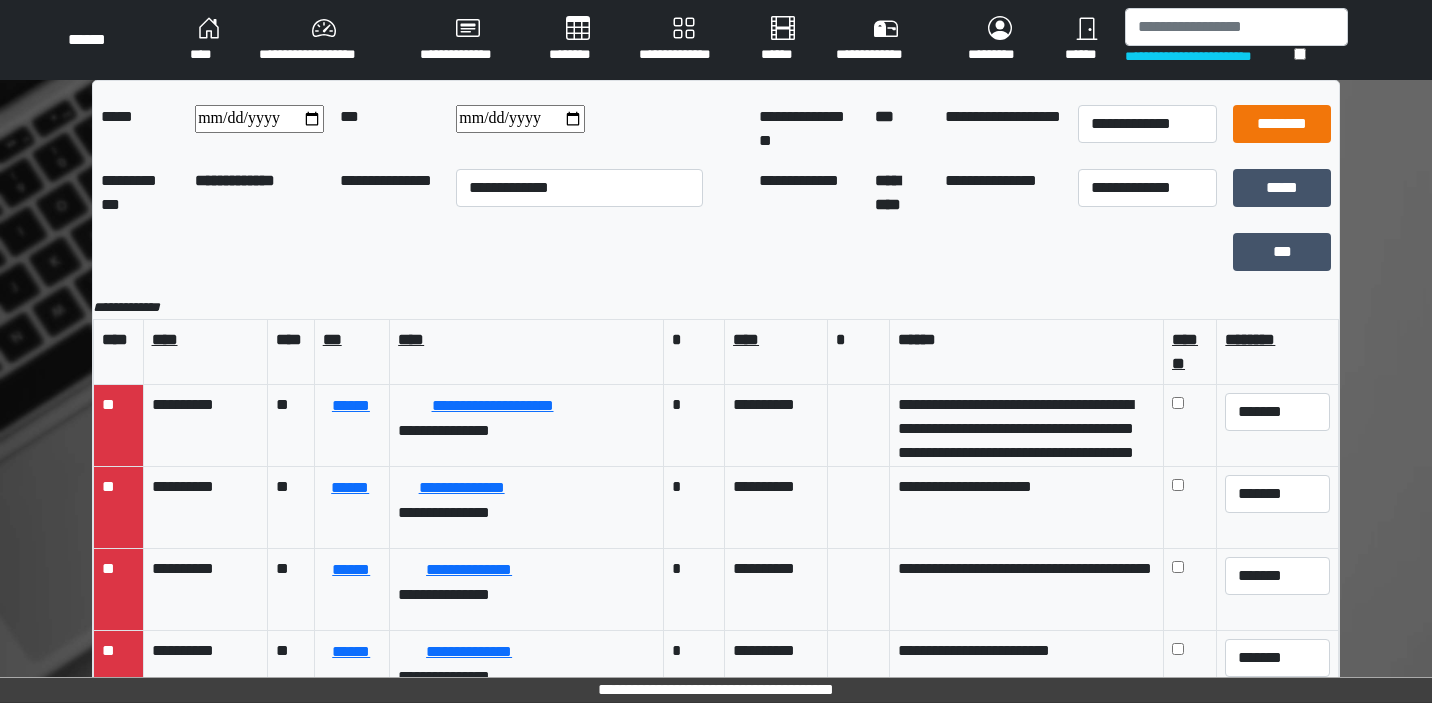 click on "********" at bounding box center (1282, 124) 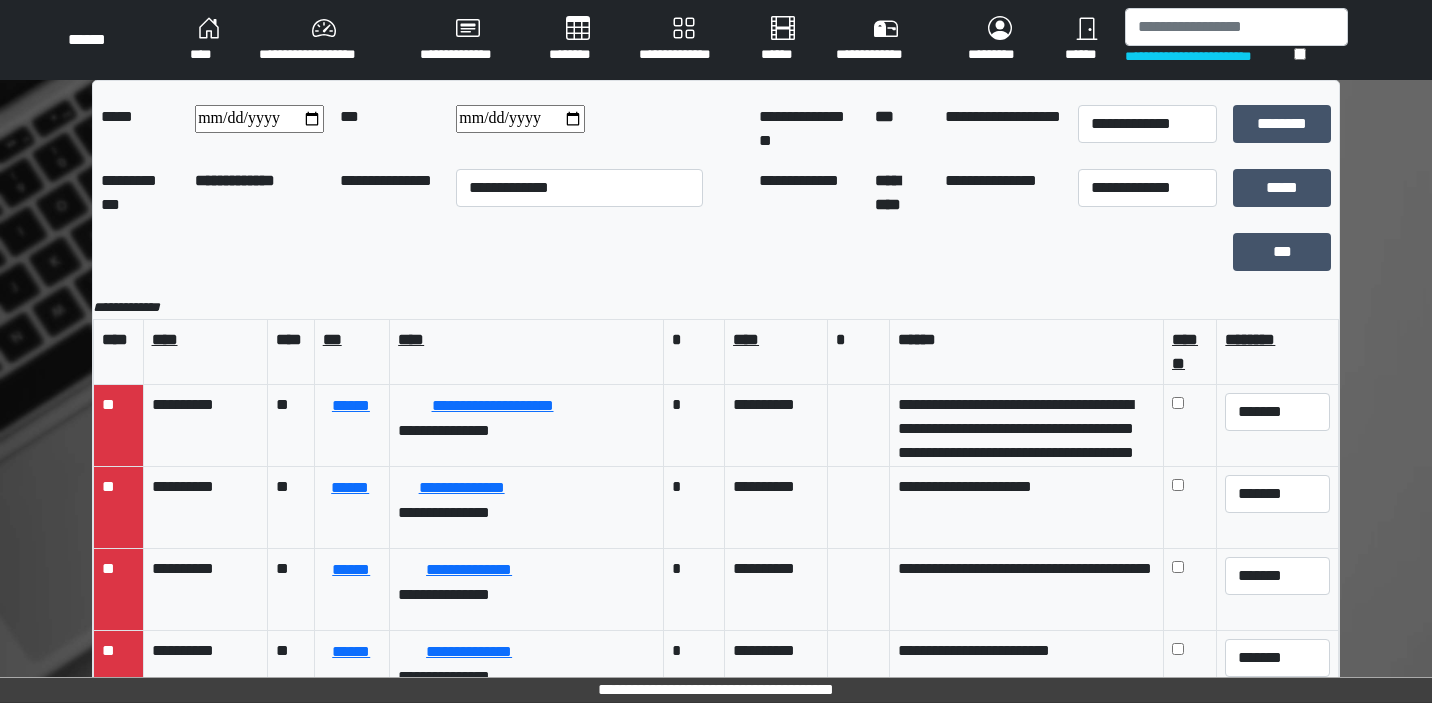 click on "********" at bounding box center [578, 40] 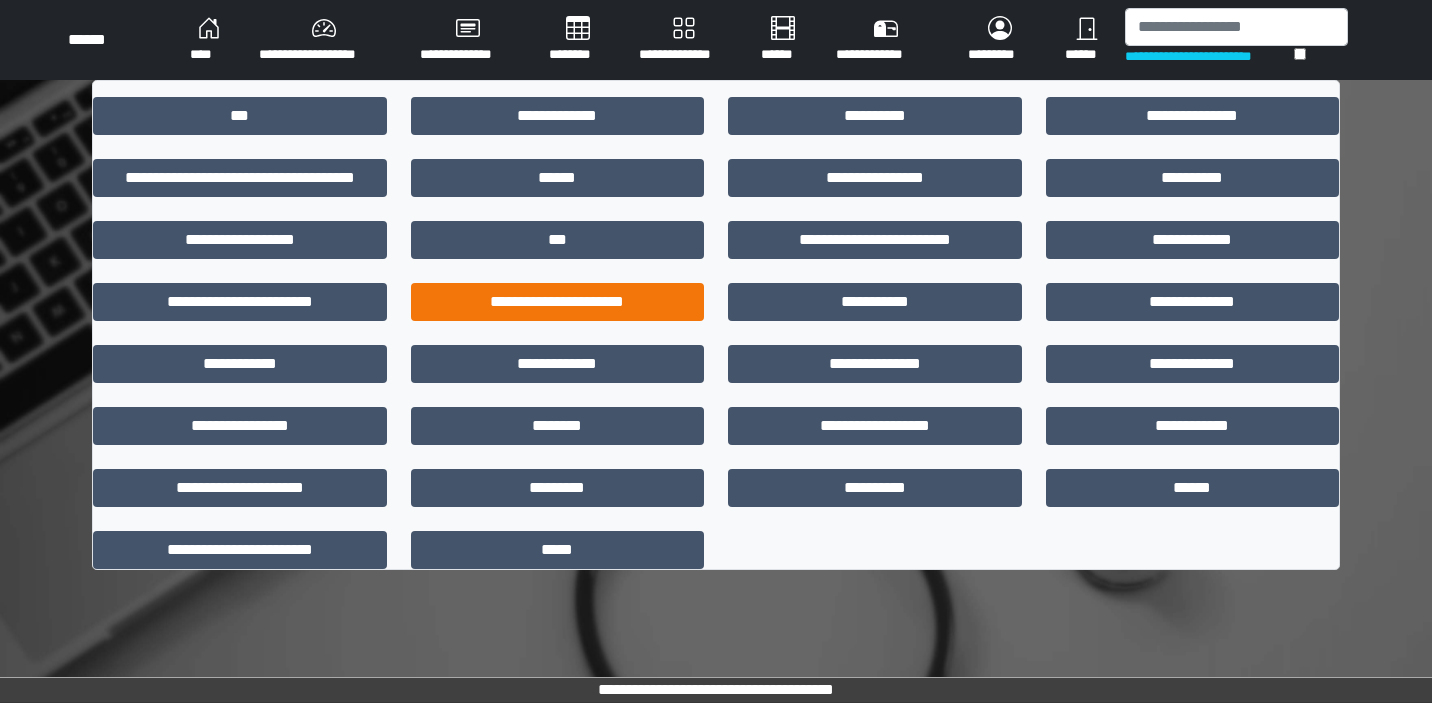 click on "**********" at bounding box center (558, 302) 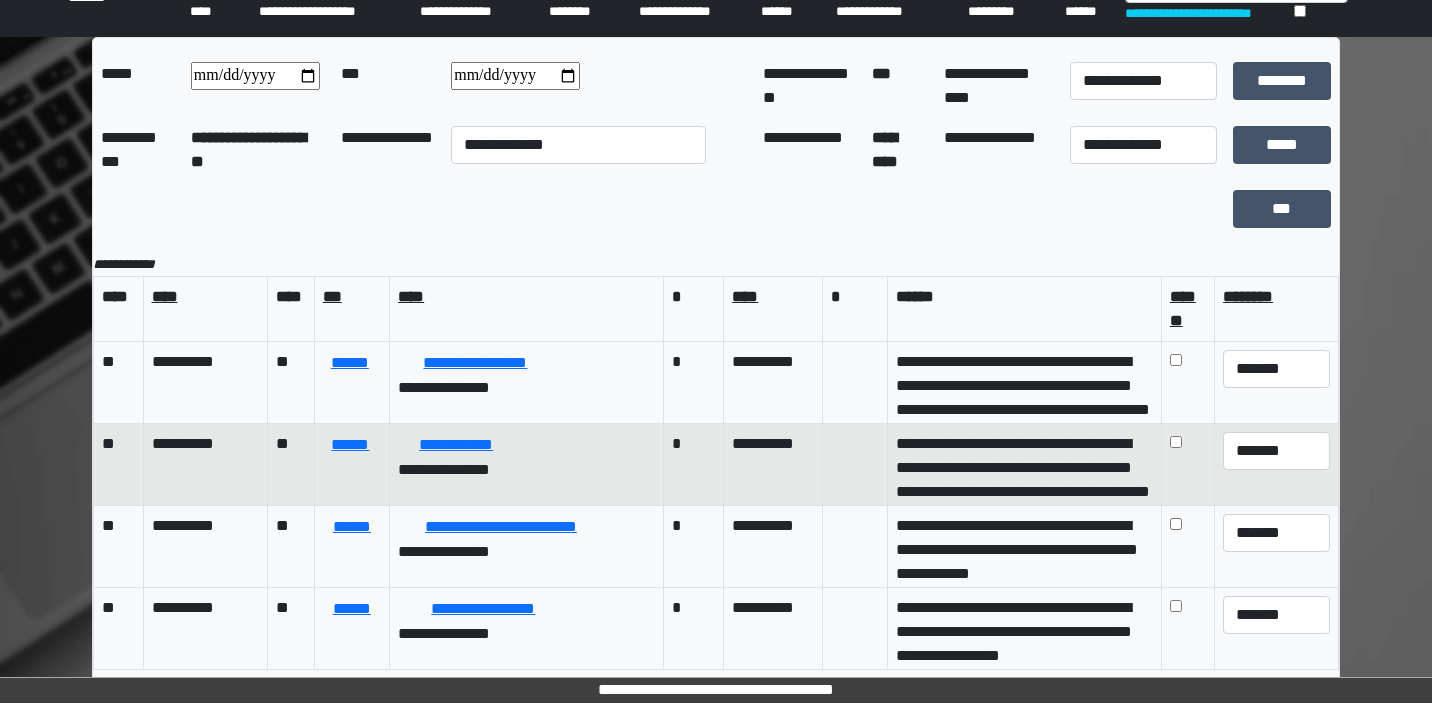 scroll, scrollTop: 43, scrollLeft: 0, axis: vertical 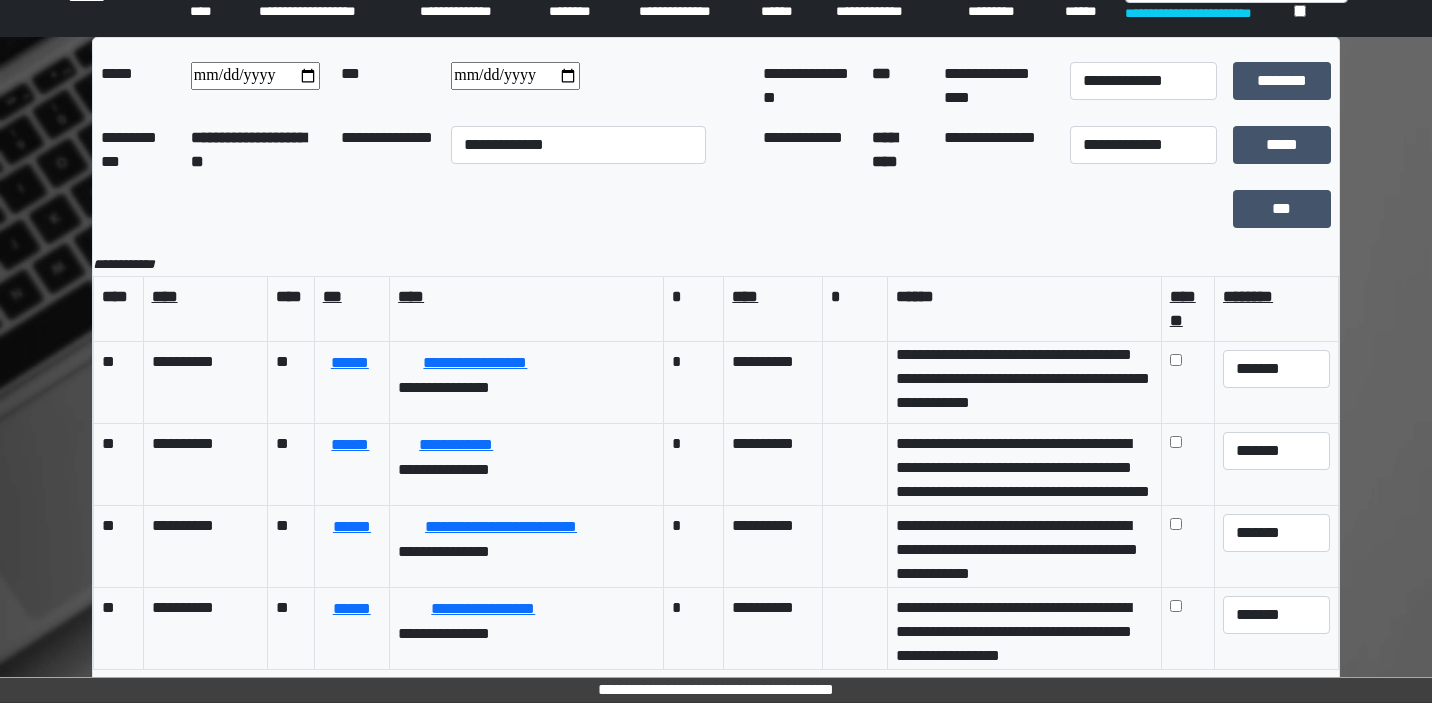 click on "**********" at bounding box center [515, 76] 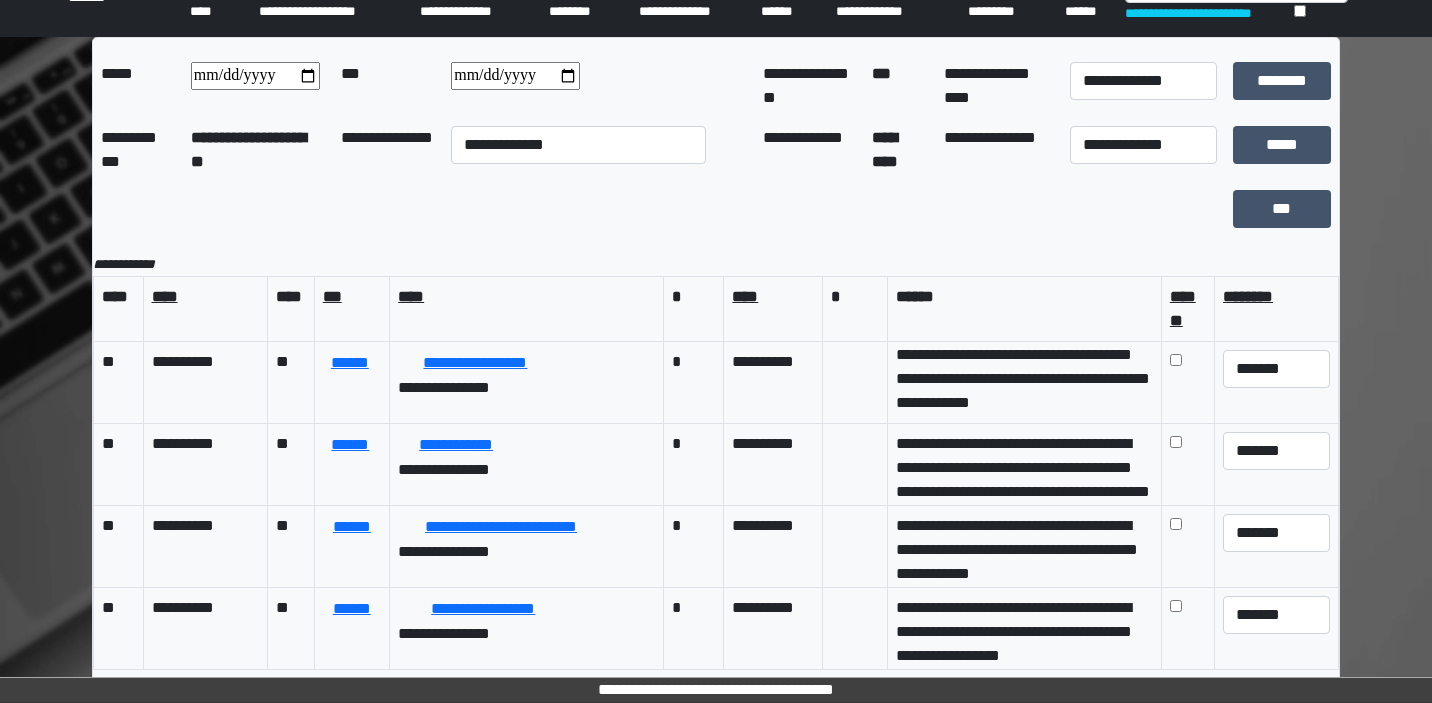 type on "**********" 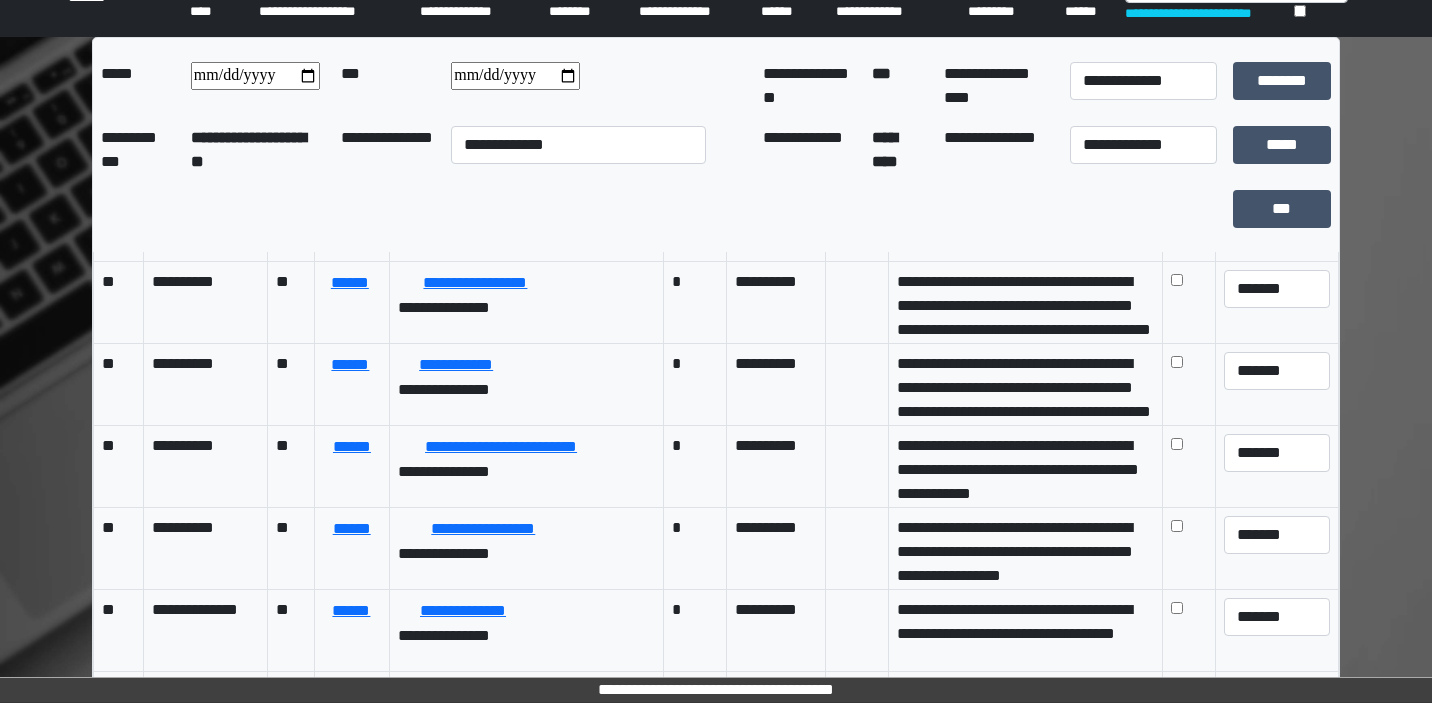 scroll, scrollTop: 80, scrollLeft: 0, axis: vertical 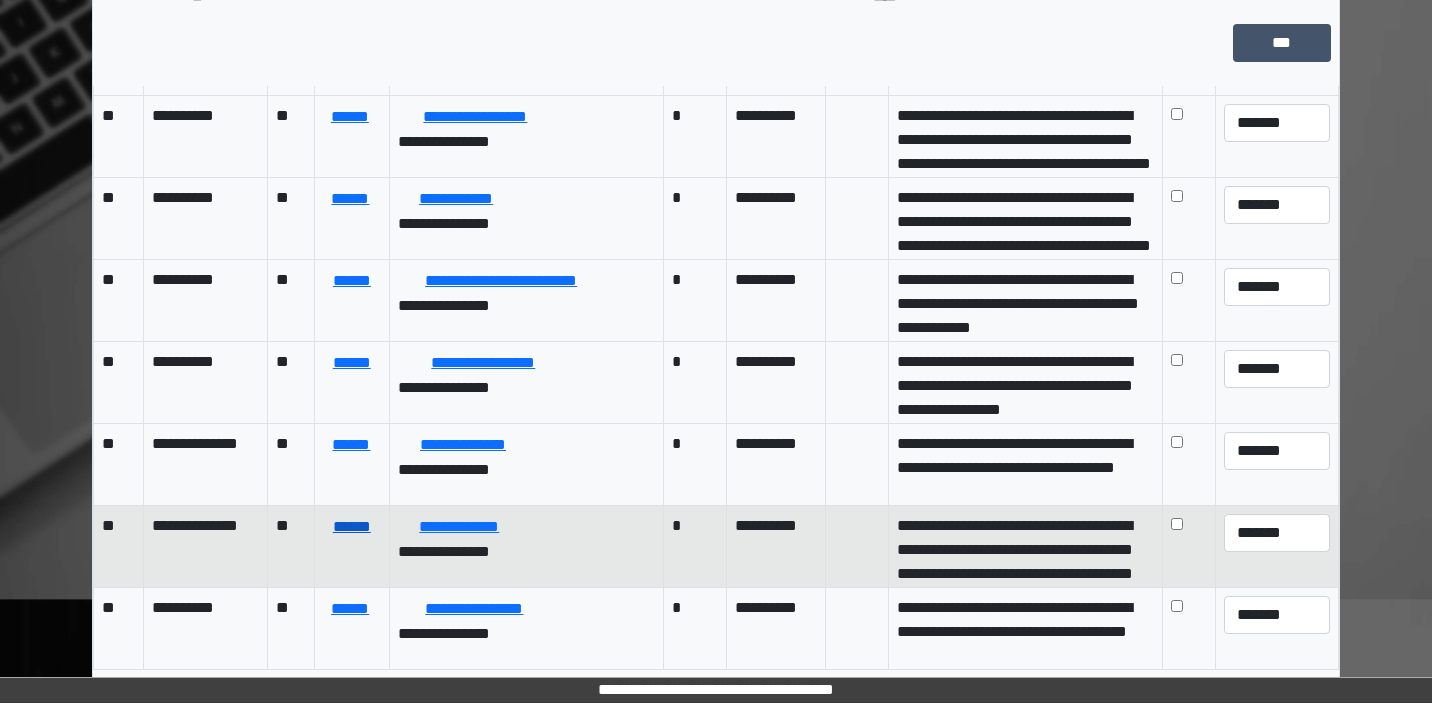 click on "******" at bounding box center (352, 527) 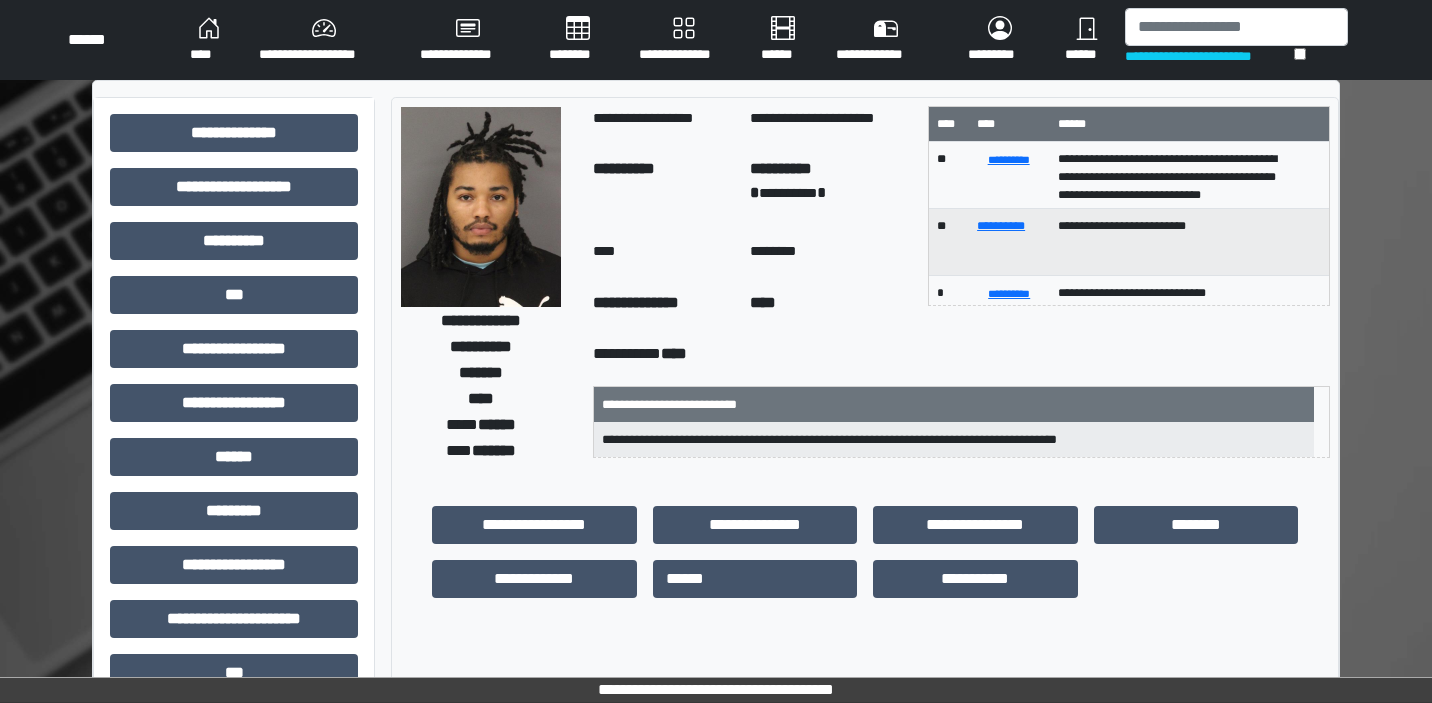 scroll, scrollTop: 0, scrollLeft: 0, axis: both 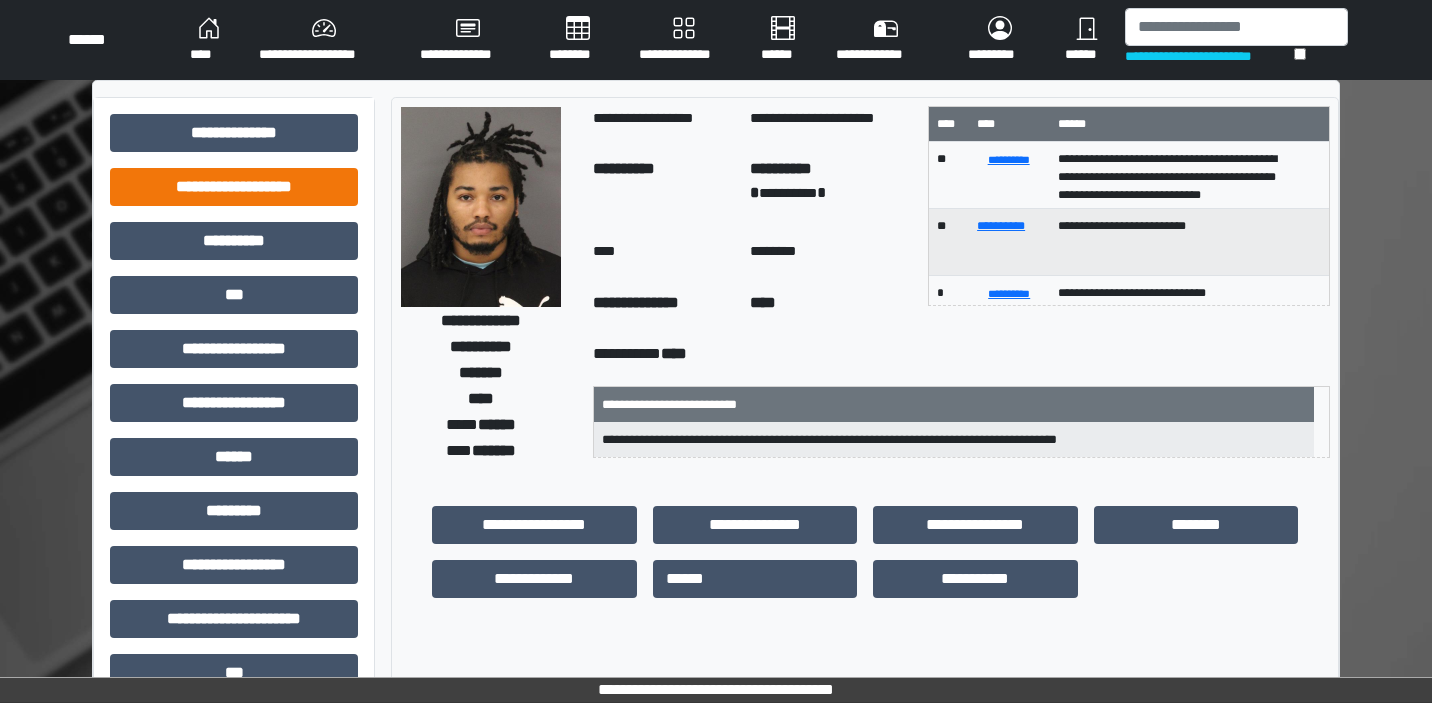 click on "**********" at bounding box center [234, 187] 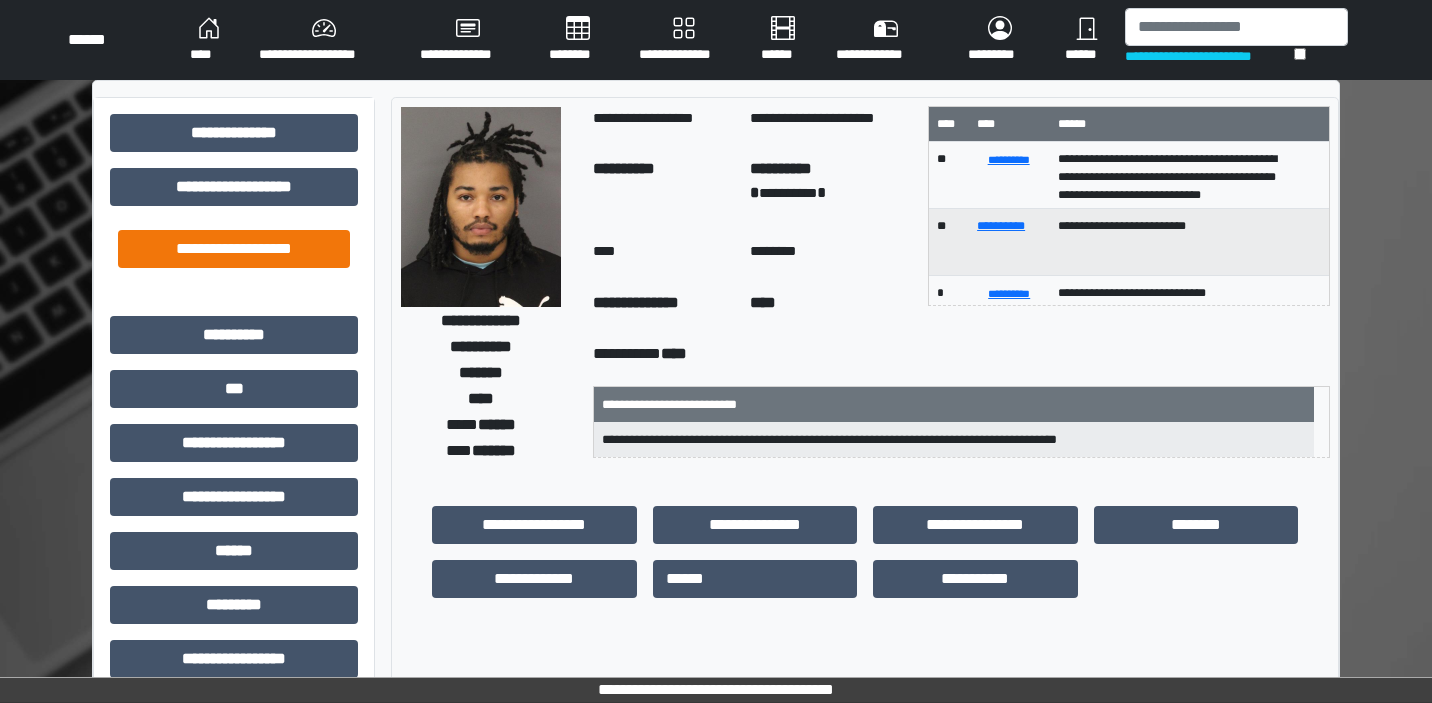 click on "**********" at bounding box center [234, 249] 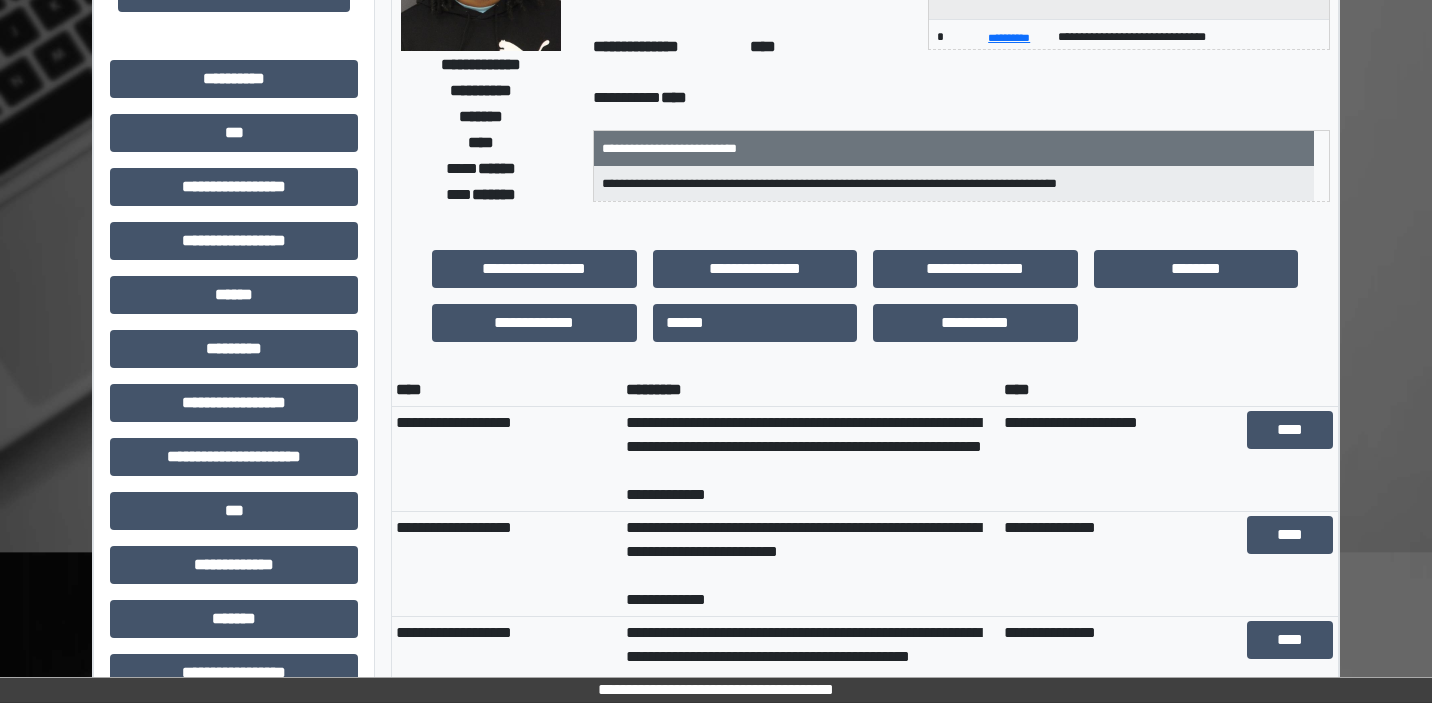 scroll, scrollTop: 337, scrollLeft: 0, axis: vertical 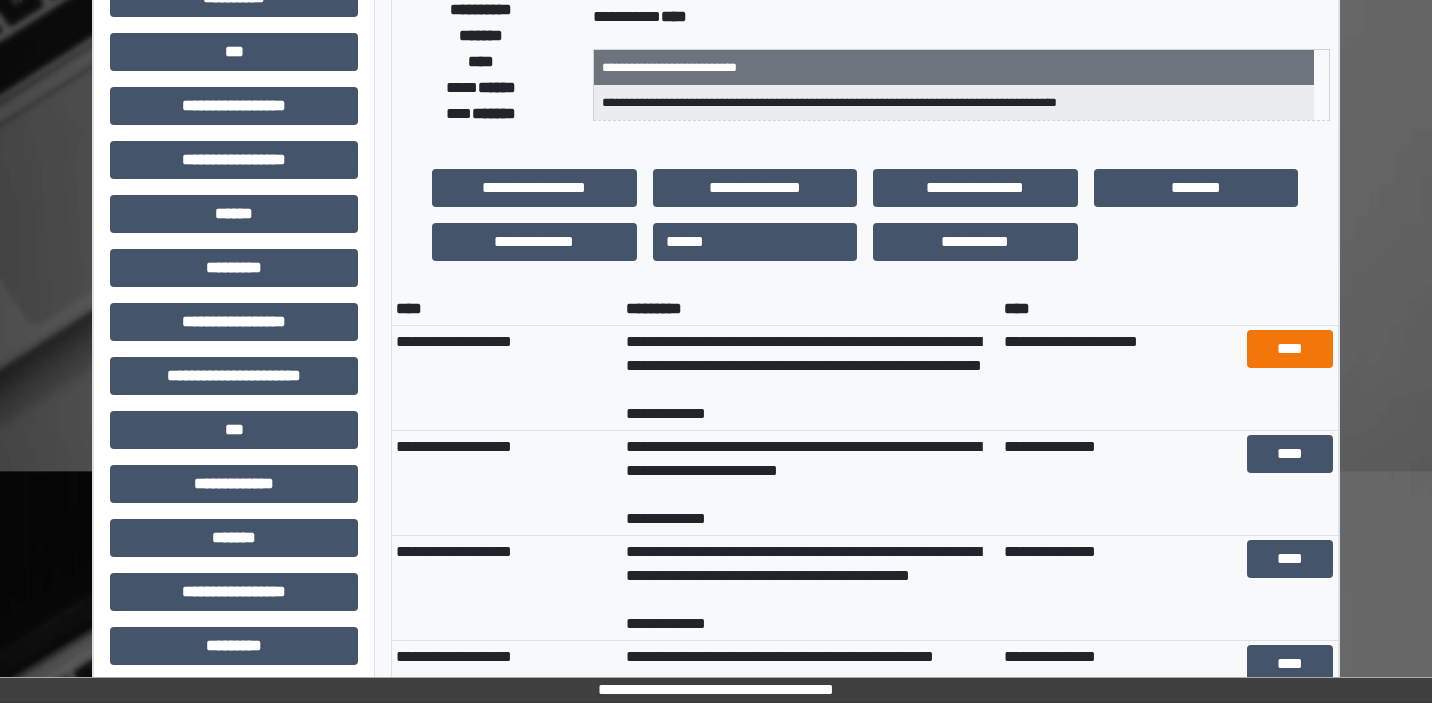 click on "****" at bounding box center (1290, 349) 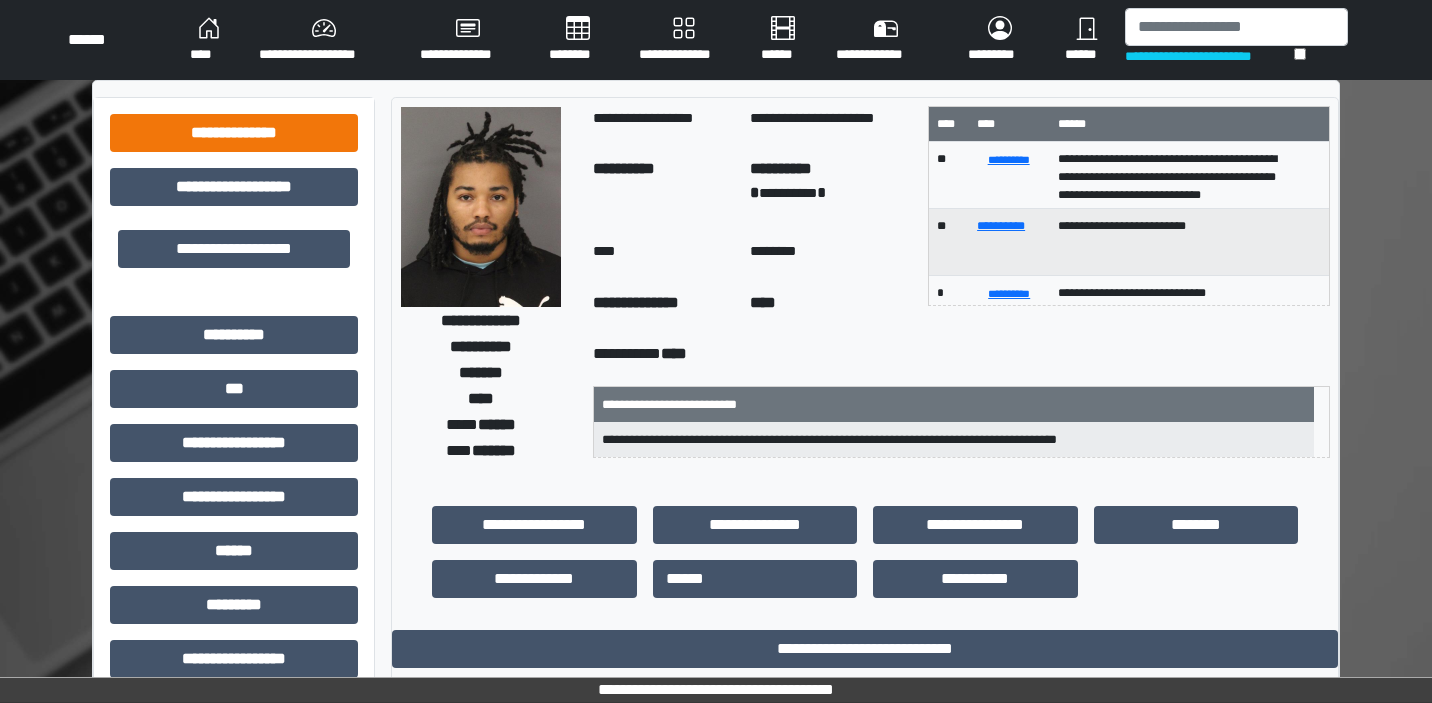 scroll, scrollTop: 0, scrollLeft: 0, axis: both 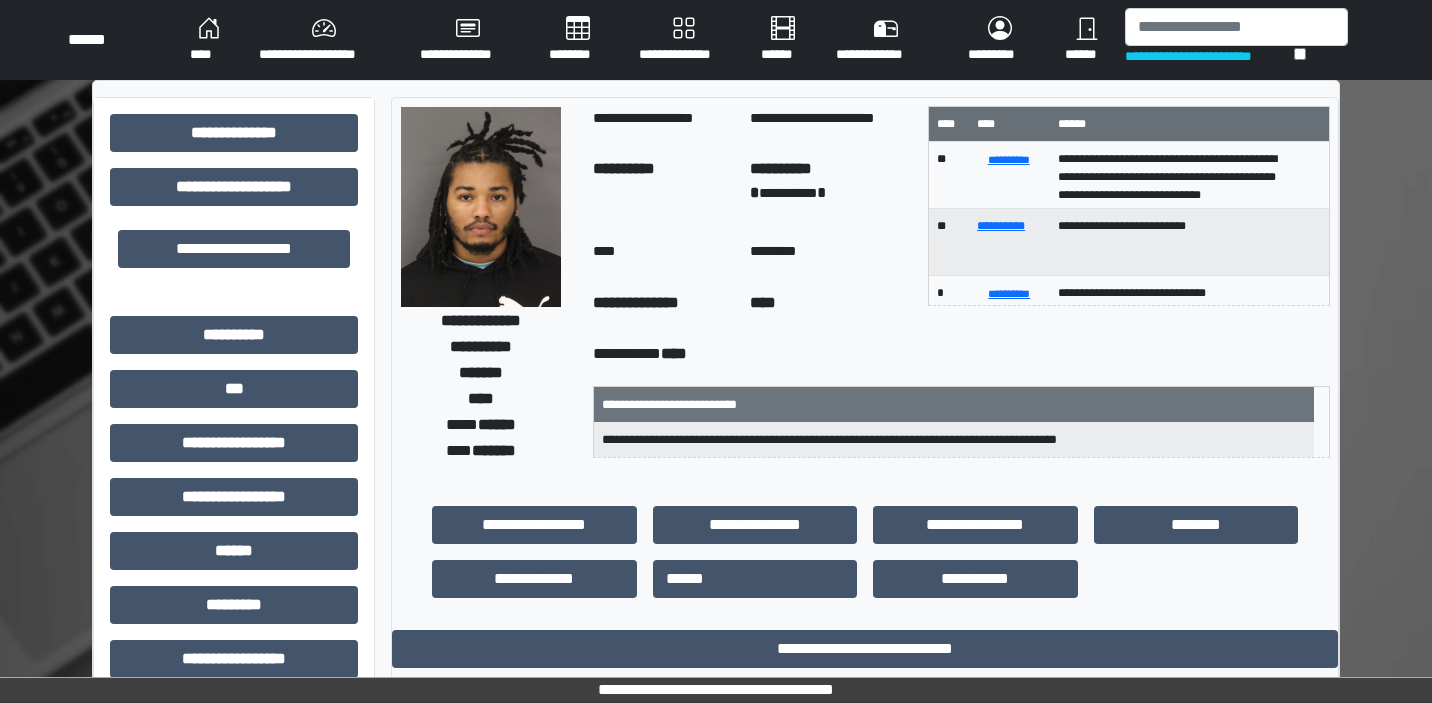 click on "****" at bounding box center (208, 40) 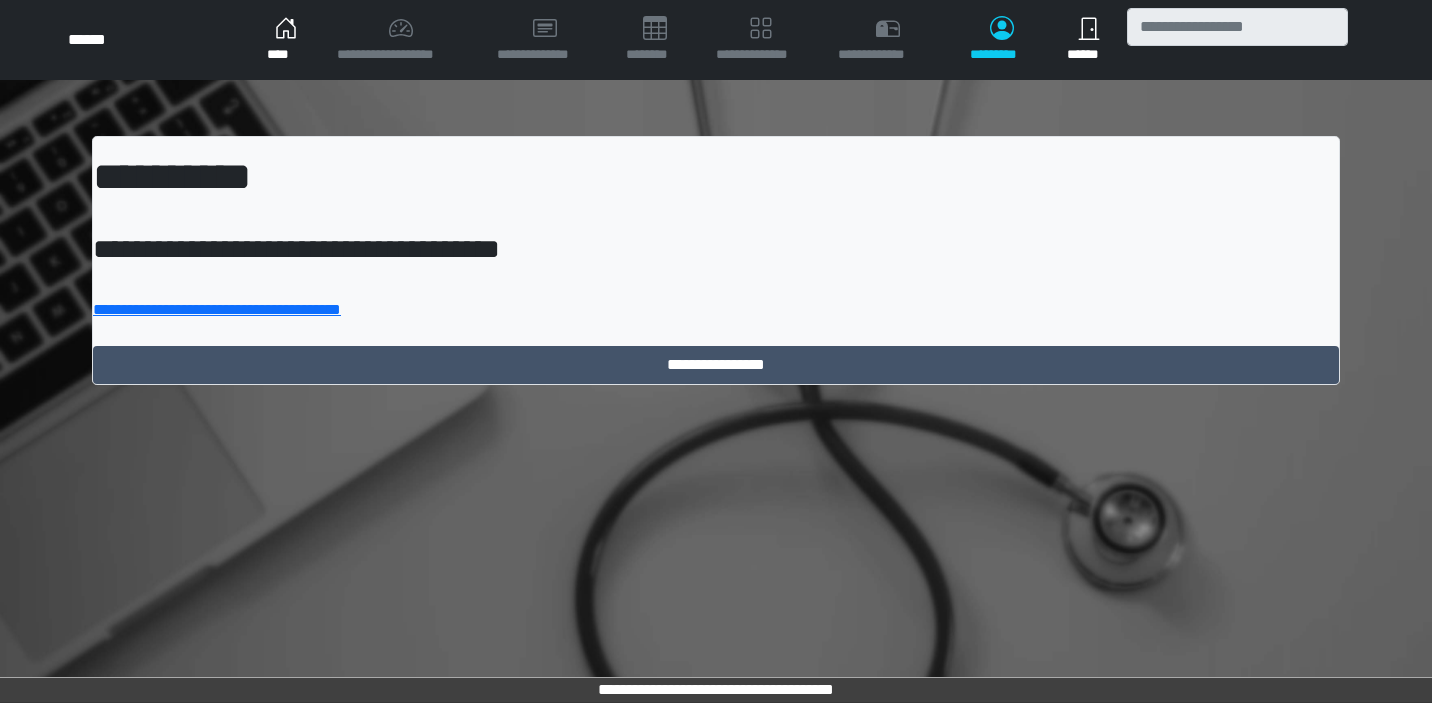 scroll, scrollTop: 0, scrollLeft: 0, axis: both 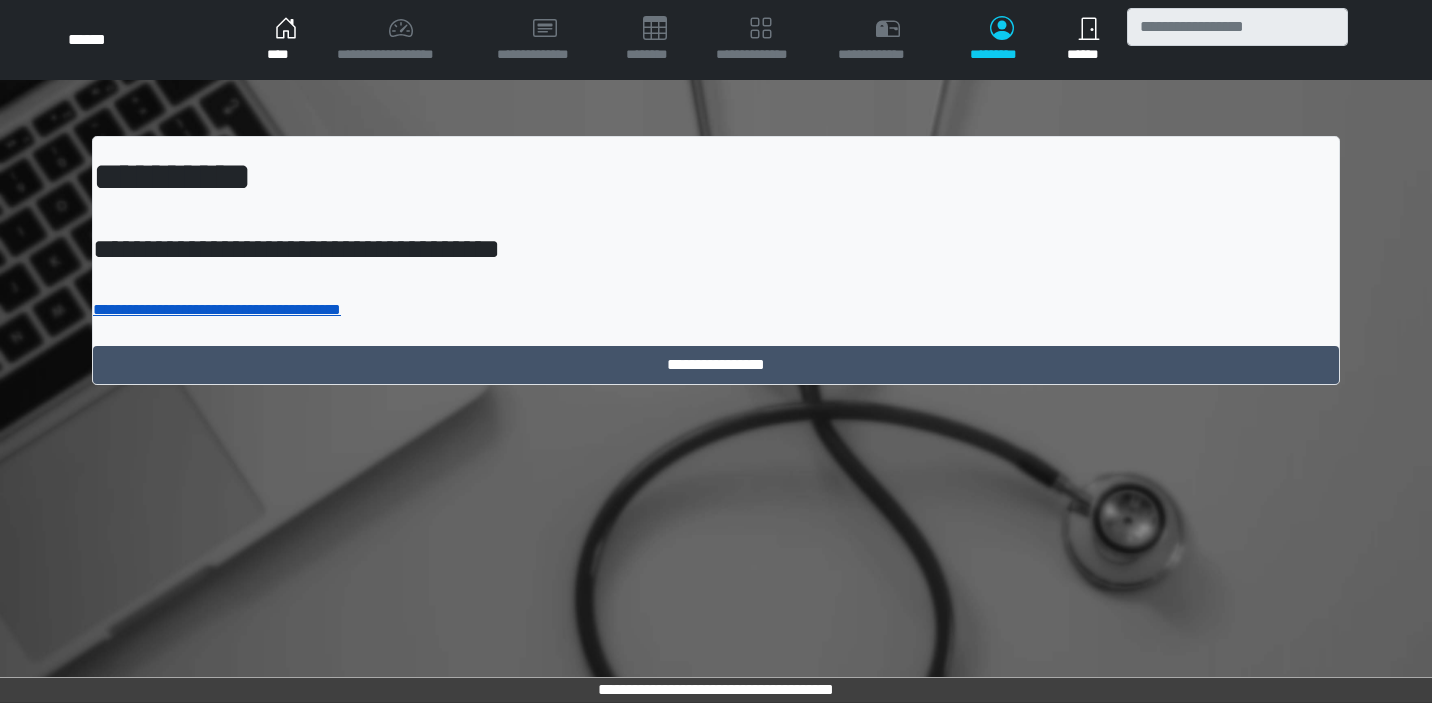 click on "**********" at bounding box center (217, 309) 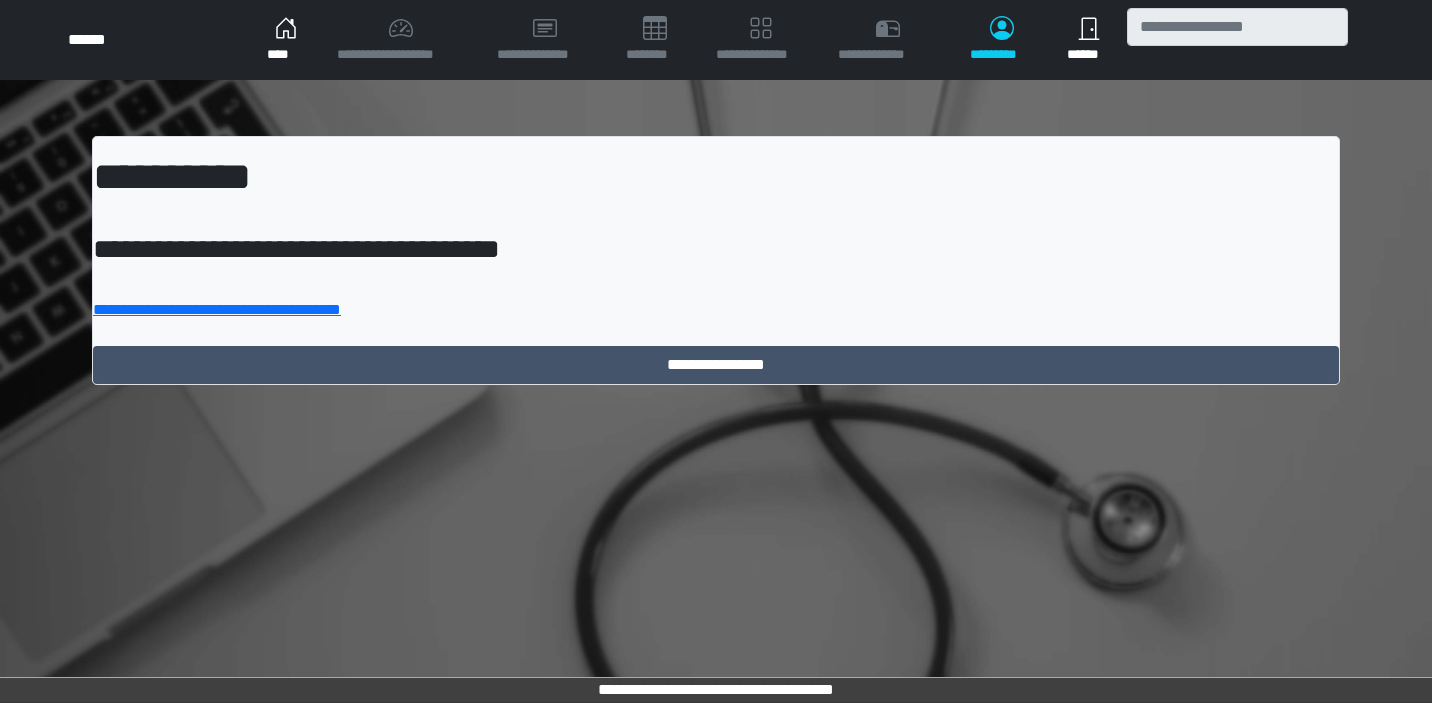 scroll, scrollTop: 0, scrollLeft: 0, axis: both 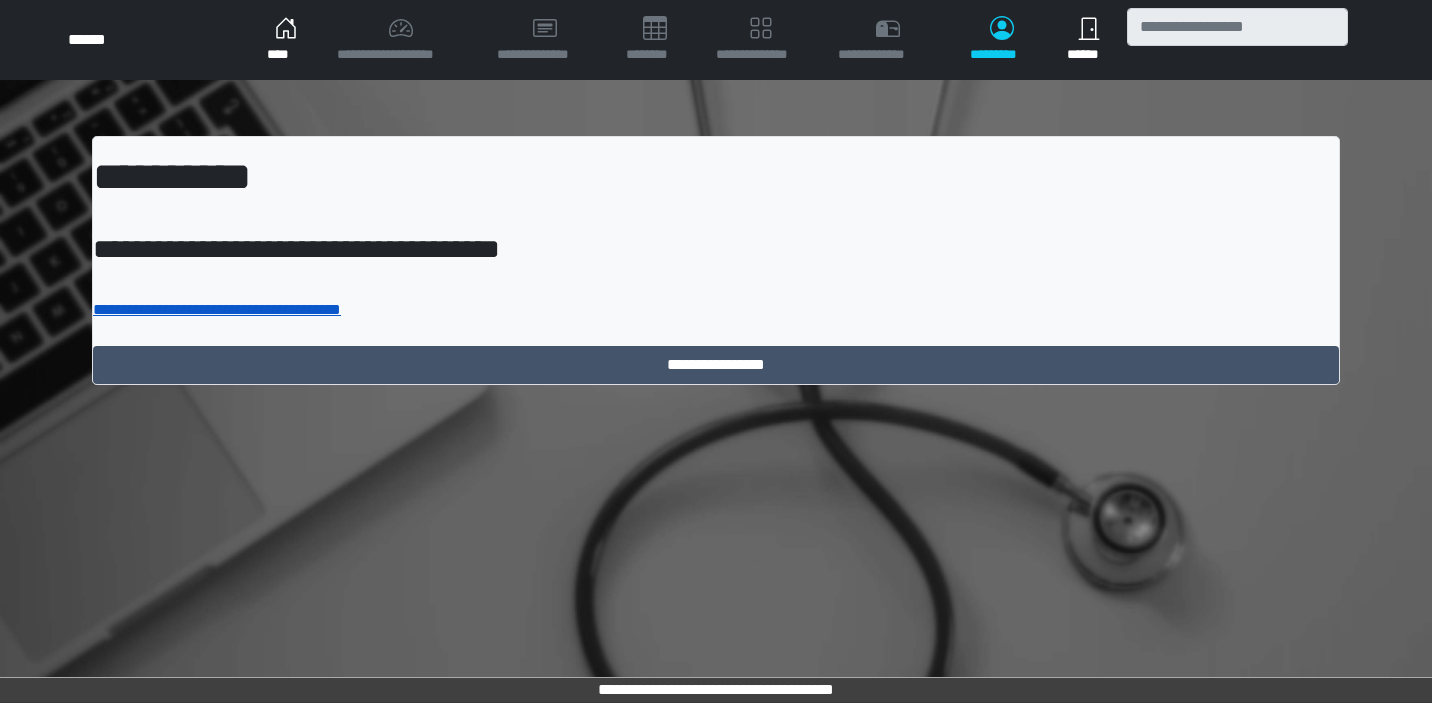 click on "**********" at bounding box center (217, 309) 